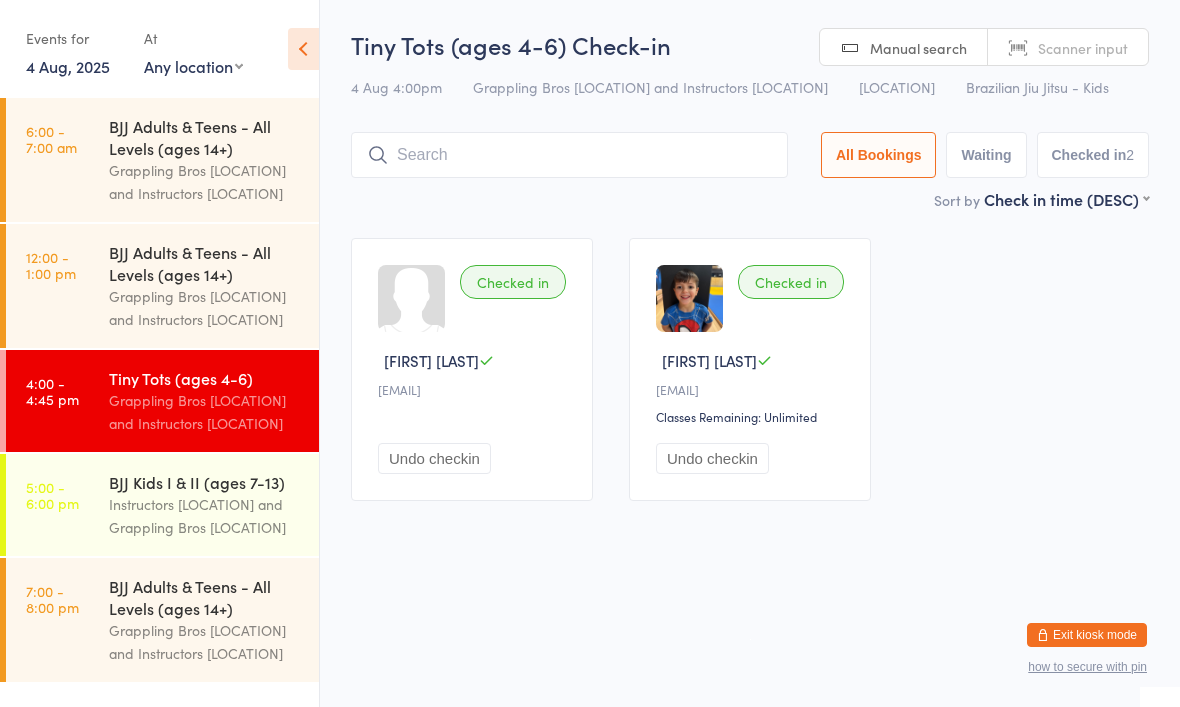 scroll, scrollTop: 1, scrollLeft: 0, axis: vertical 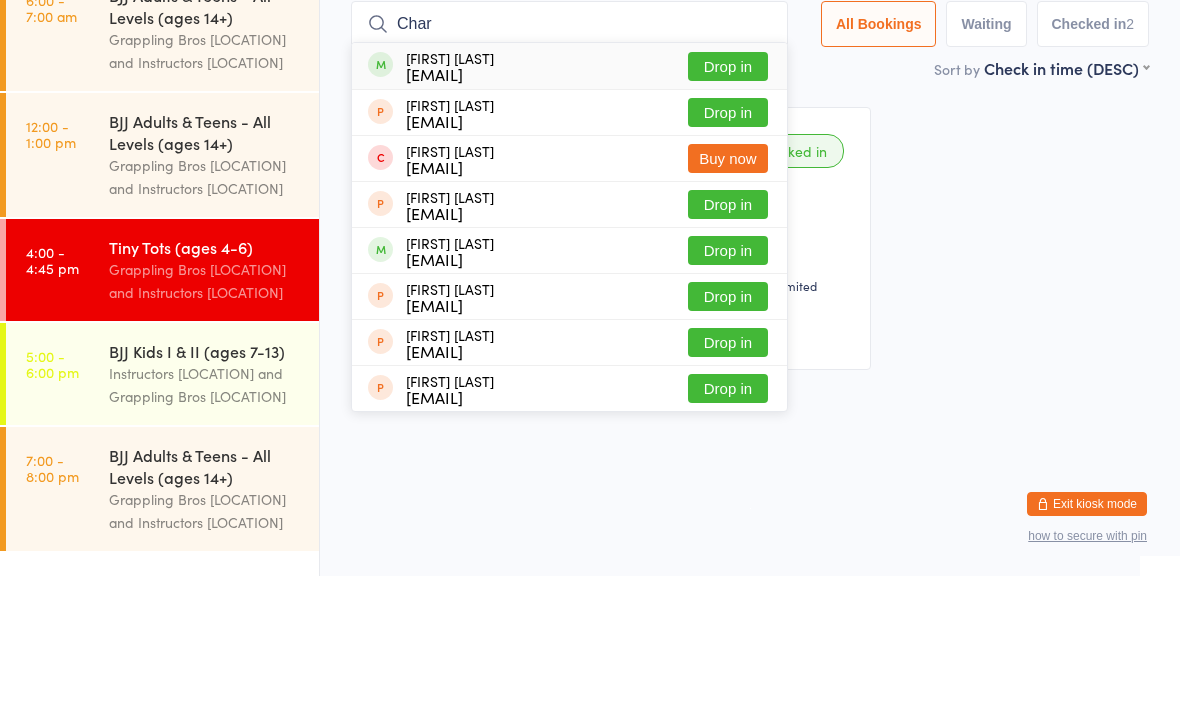 type on "Char" 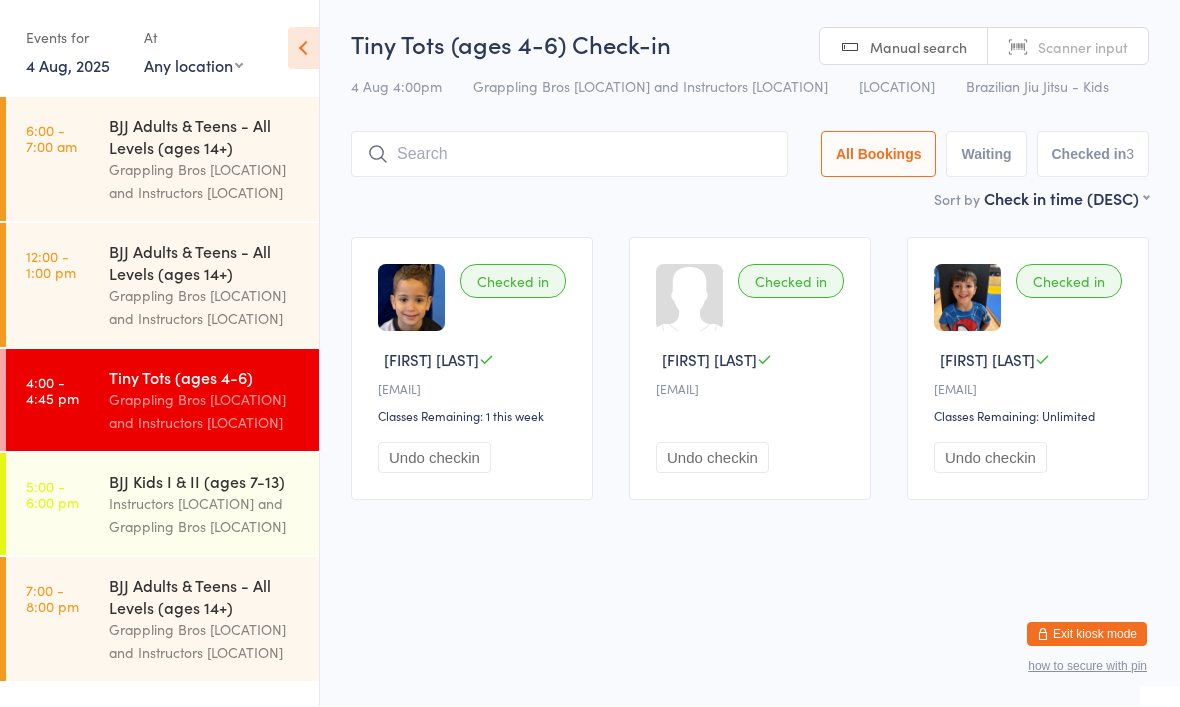 click on "BJJ Kids I & II (ages 7-13)" at bounding box center [205, 482] 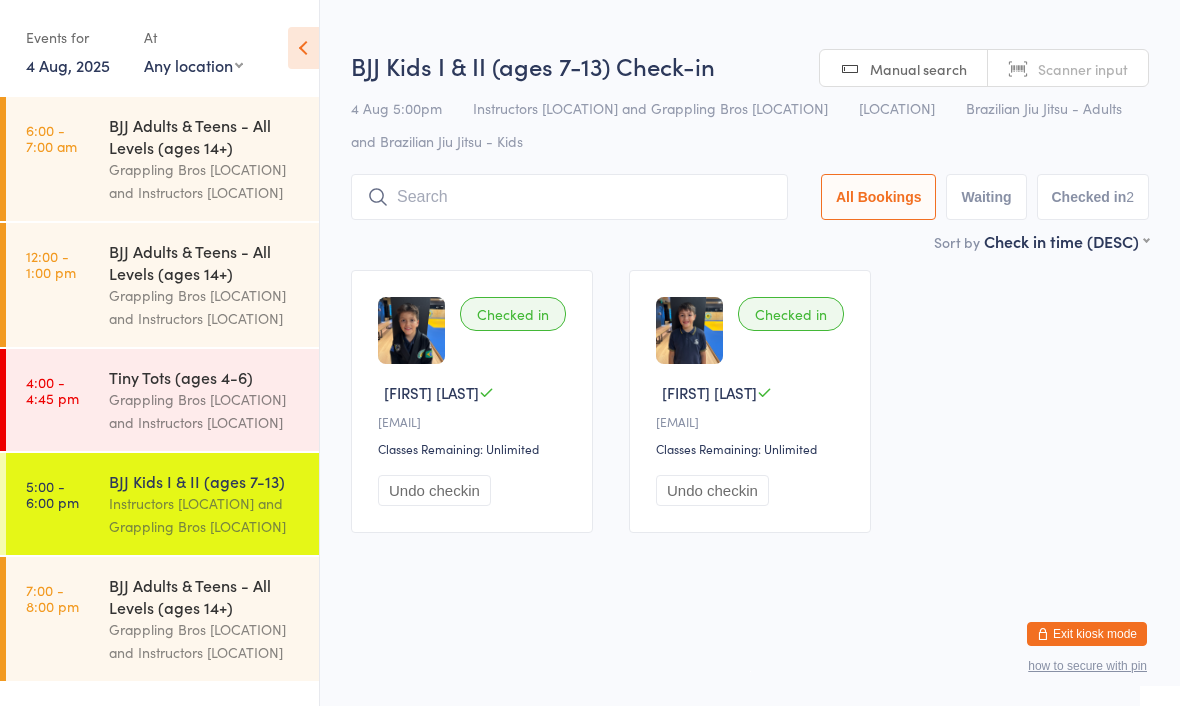 click on "Grappling Bros [LOCATION] and Instructors [LOCATION]" at bounding box center [205, 412] 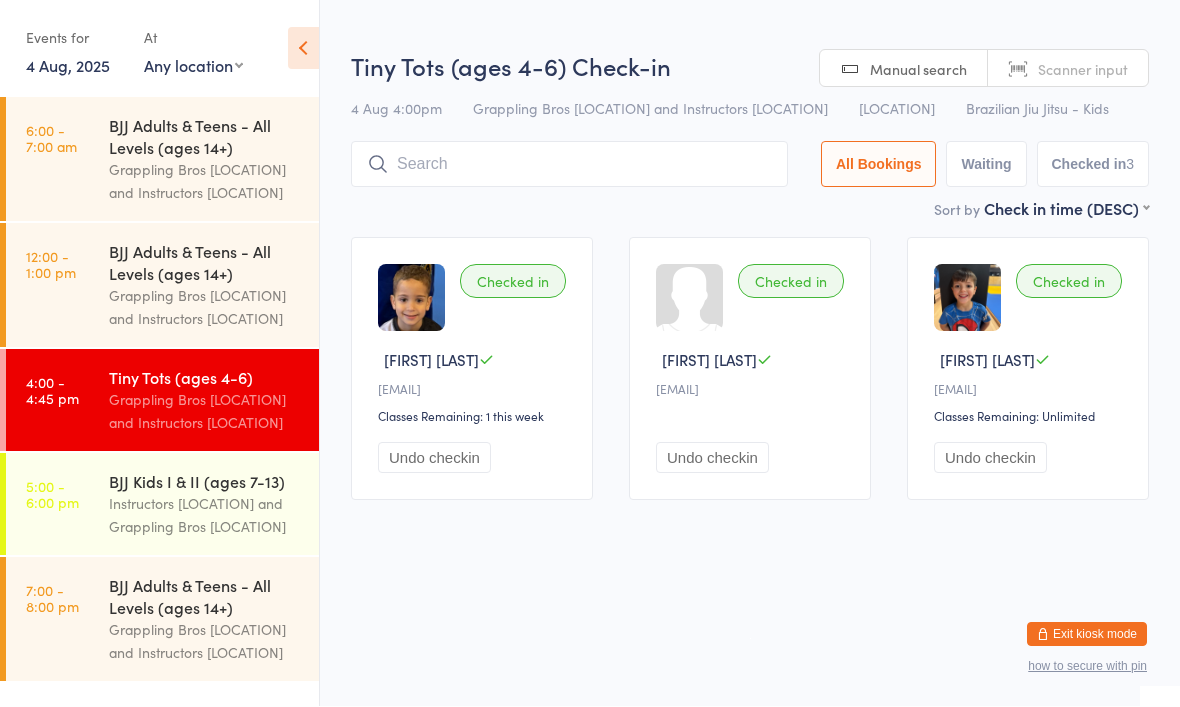 click on "Instructors [LOCATION] and Grappling Bros [LOCATION]" at bounding box center [205, 516] 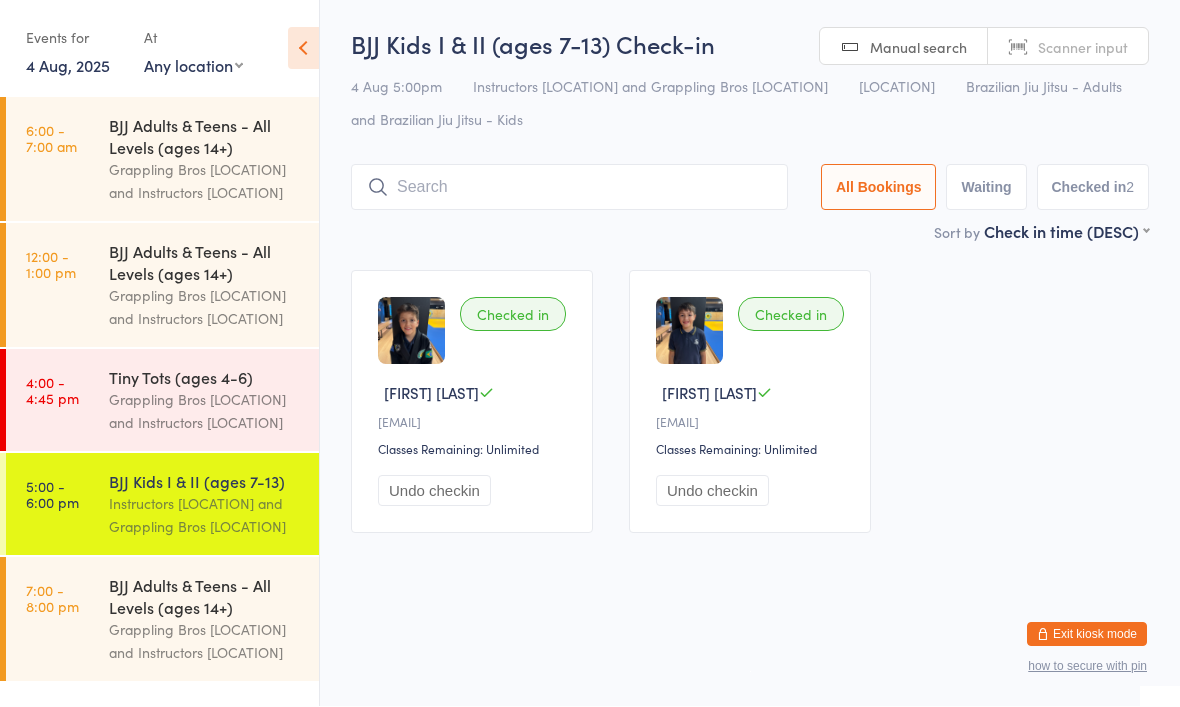 click at bounding box center (569, 188) 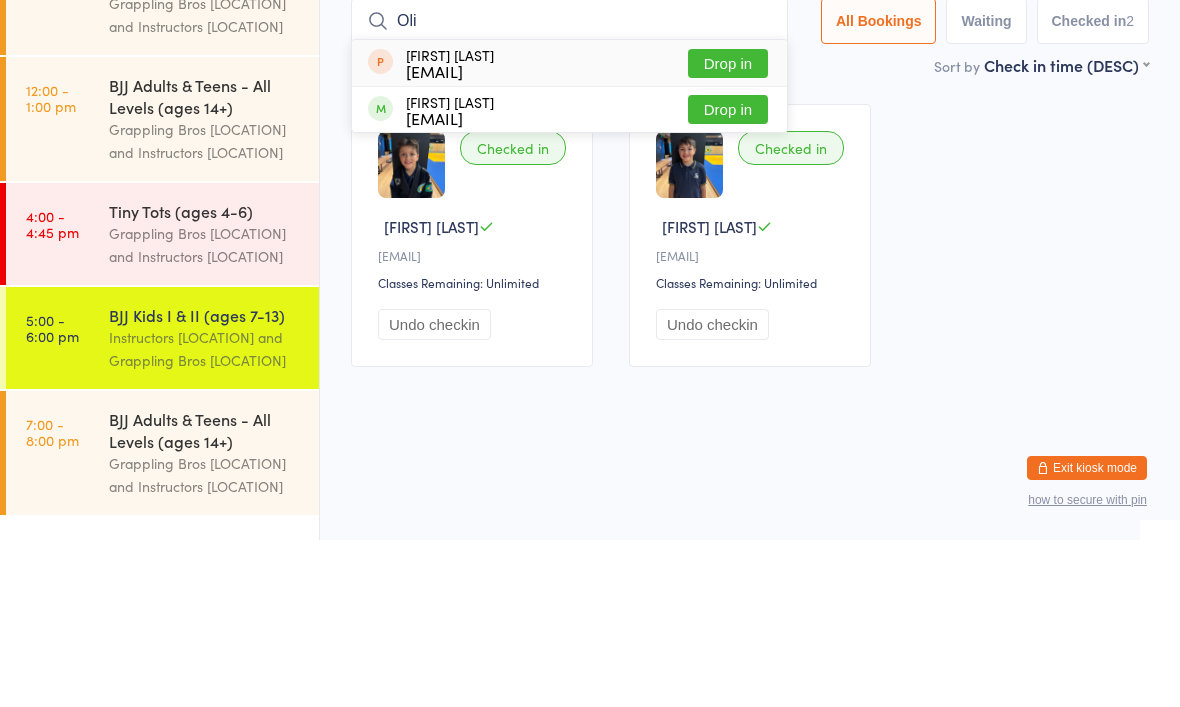 type on "Oli" 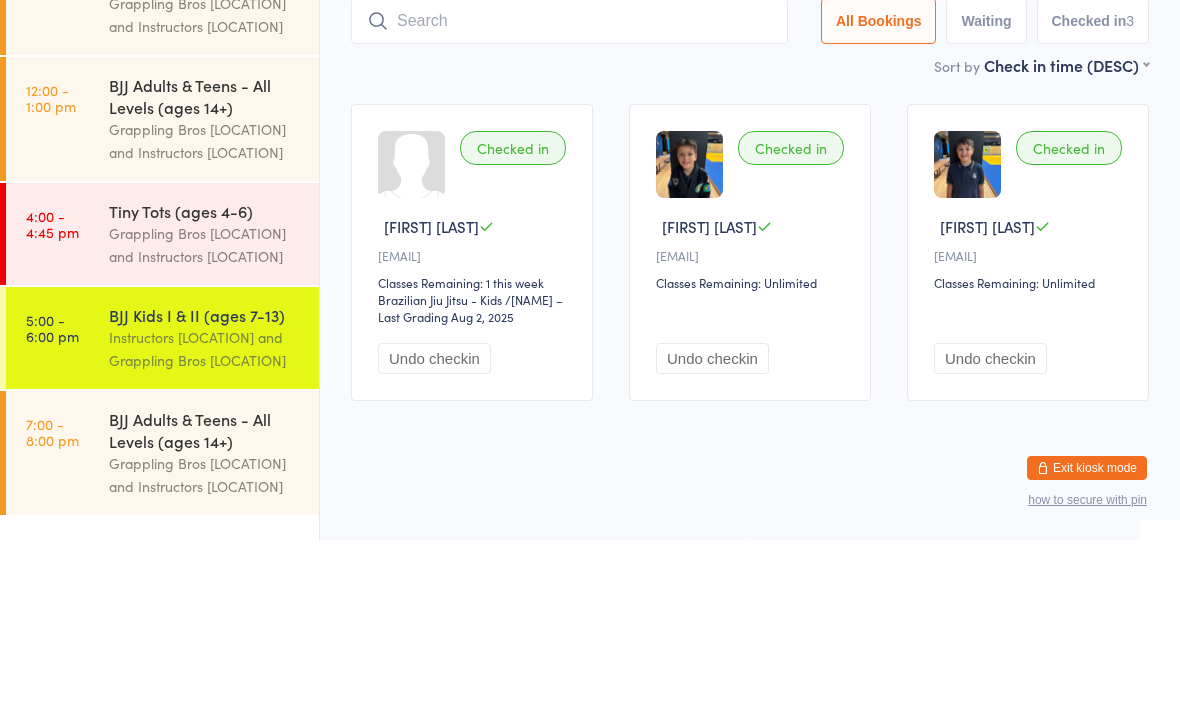 type on "V" 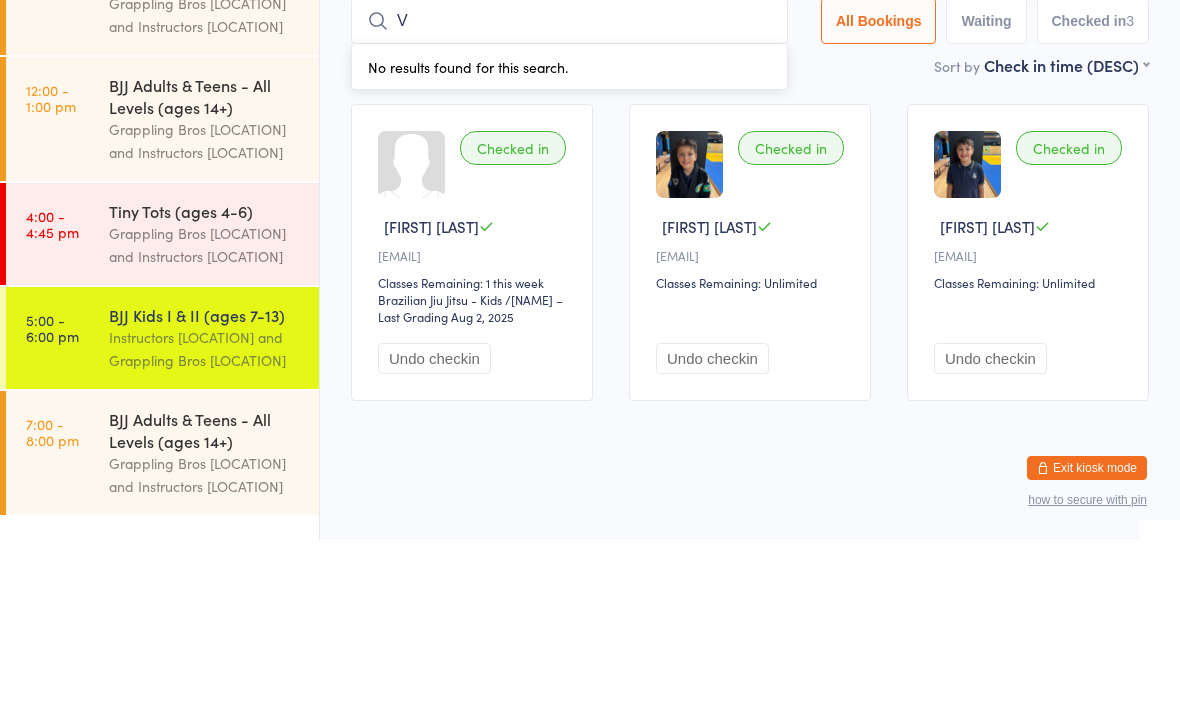 type 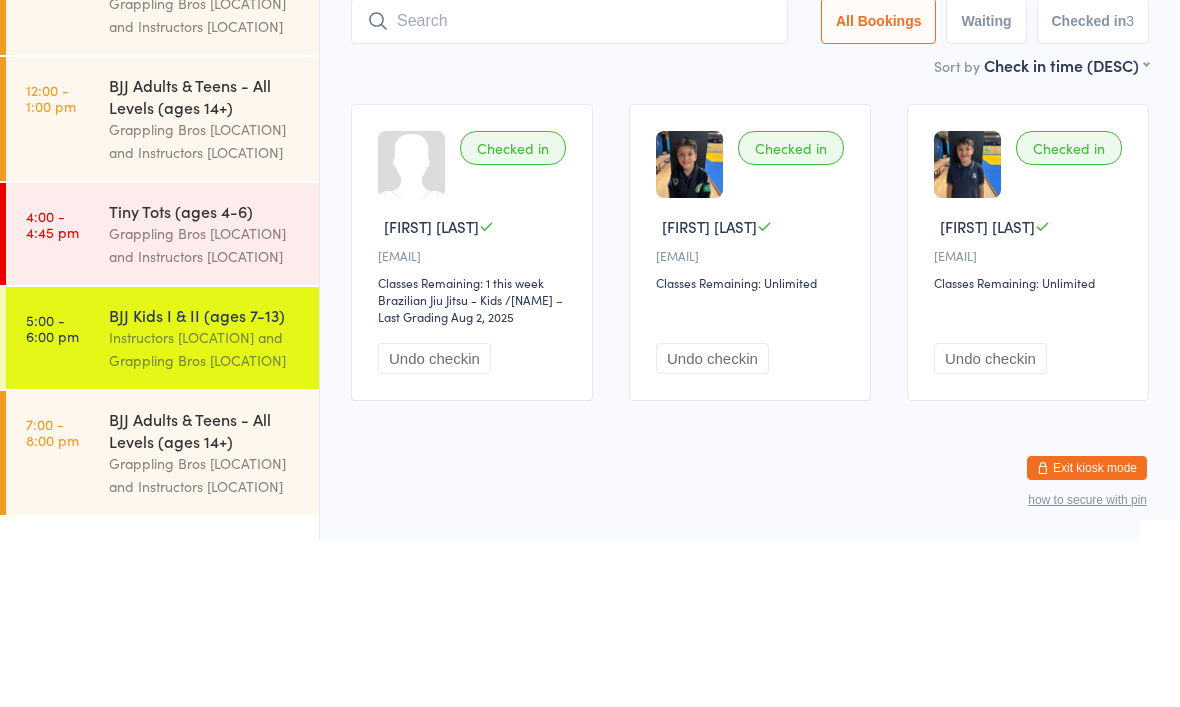 scroll, scrollTop: 27, scrollLeft: 0, axis: vertical 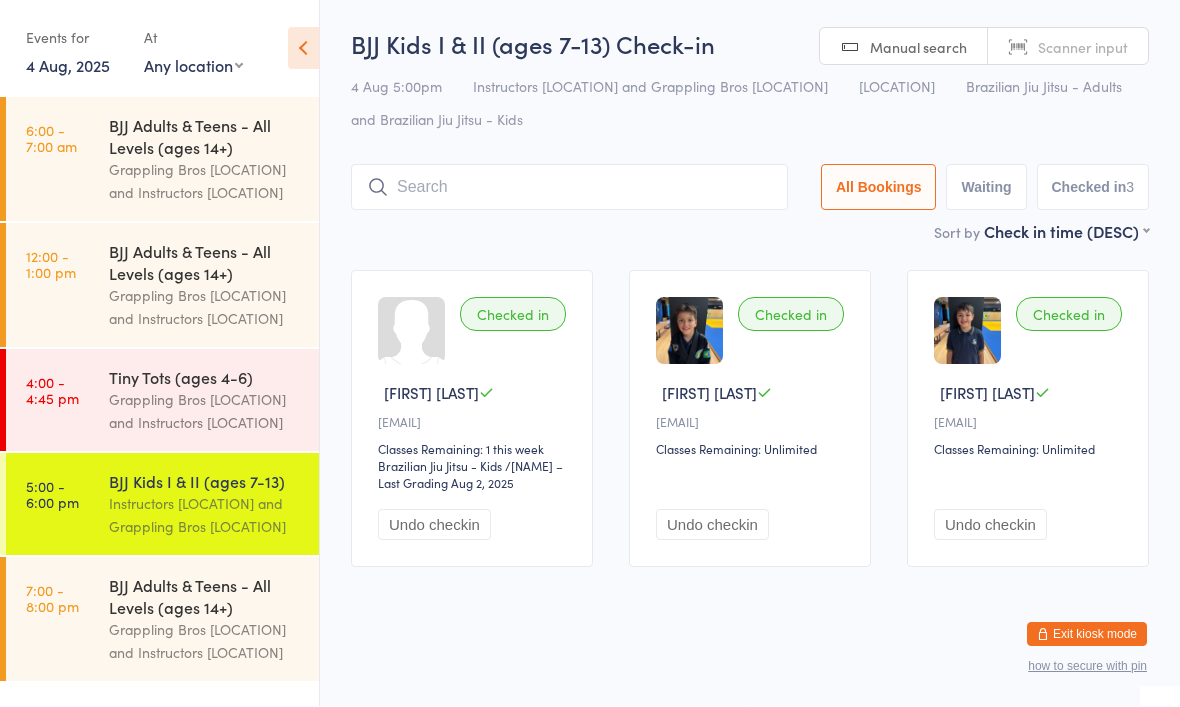 click on "Instructors [LOCATION] and Grappling Bros [LOCATION]" at bounding box center (205, 516) 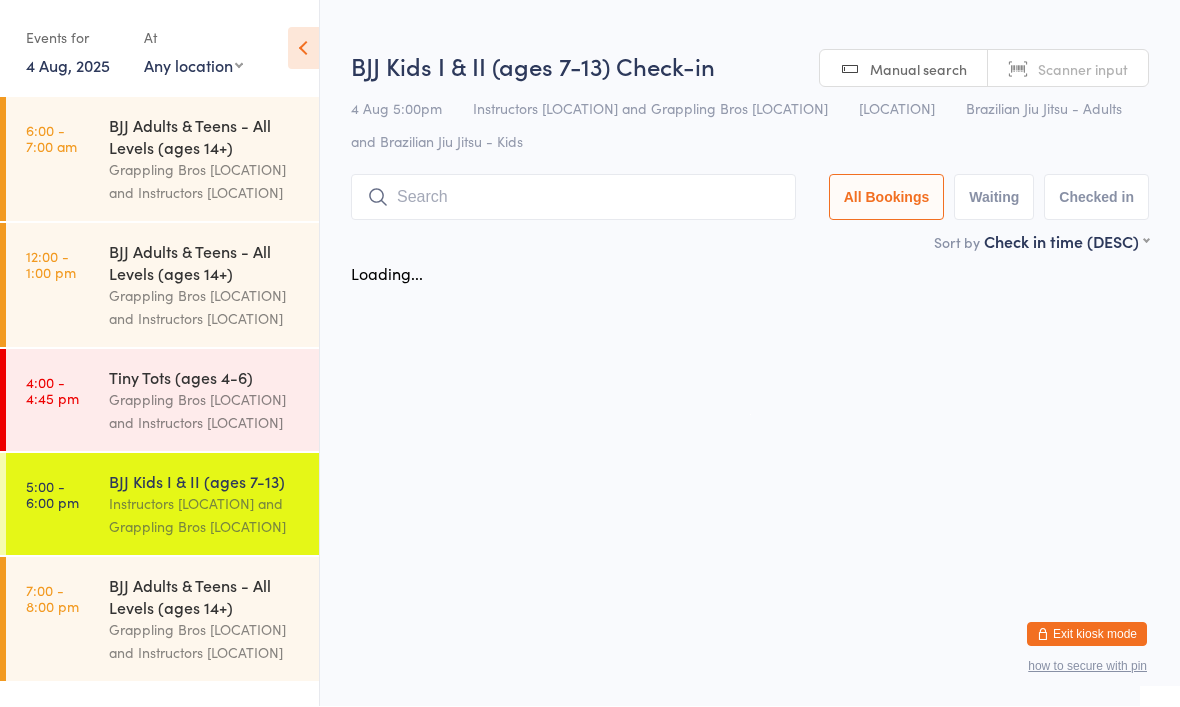 scroll, scrollTop: 0, scrollLeft: 0, axis: both 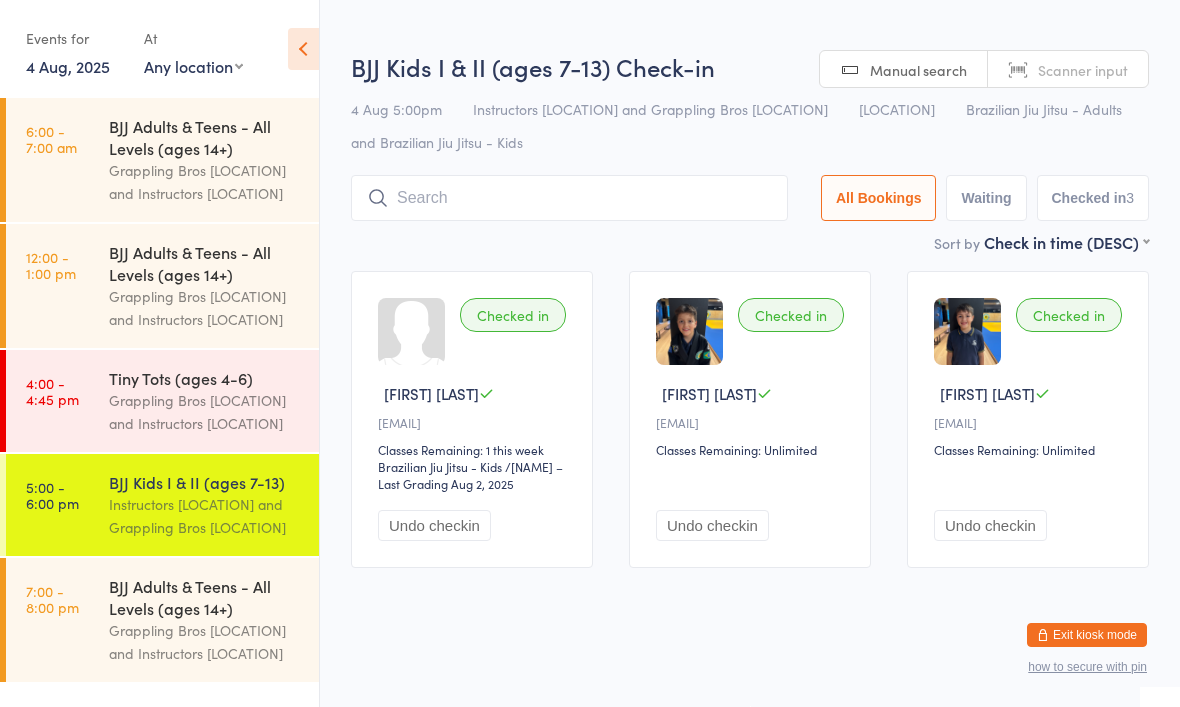 click at bounding box center (569, 198) 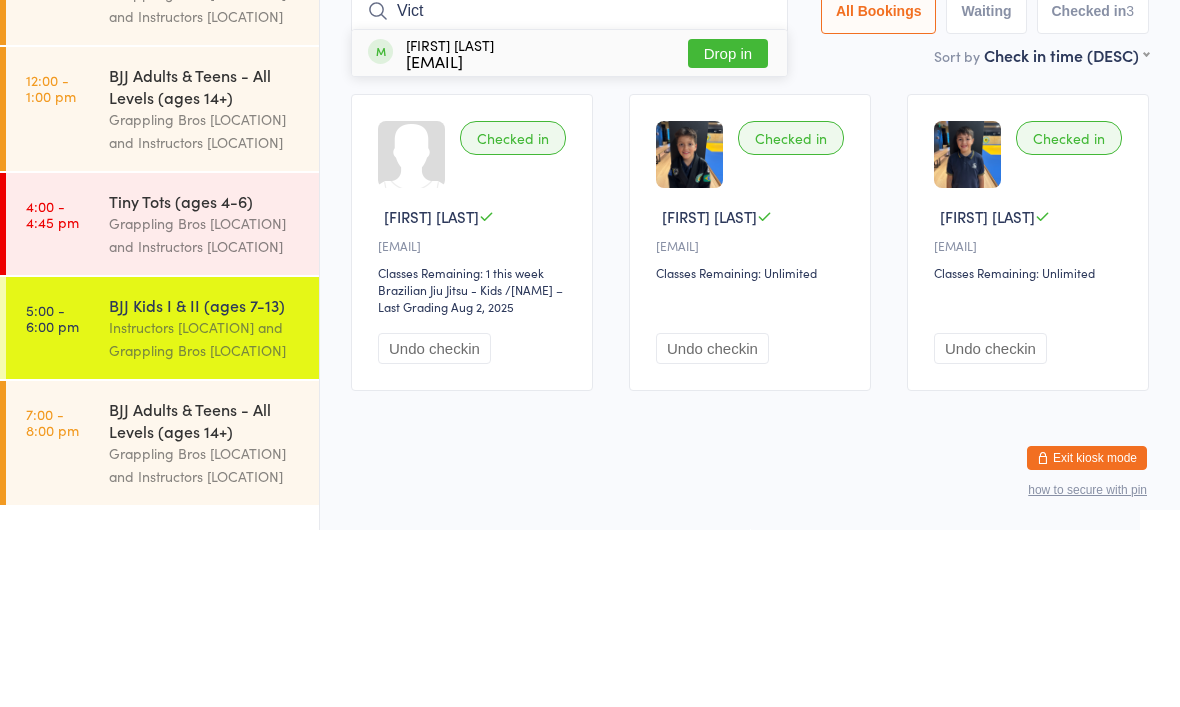type on "Vict" 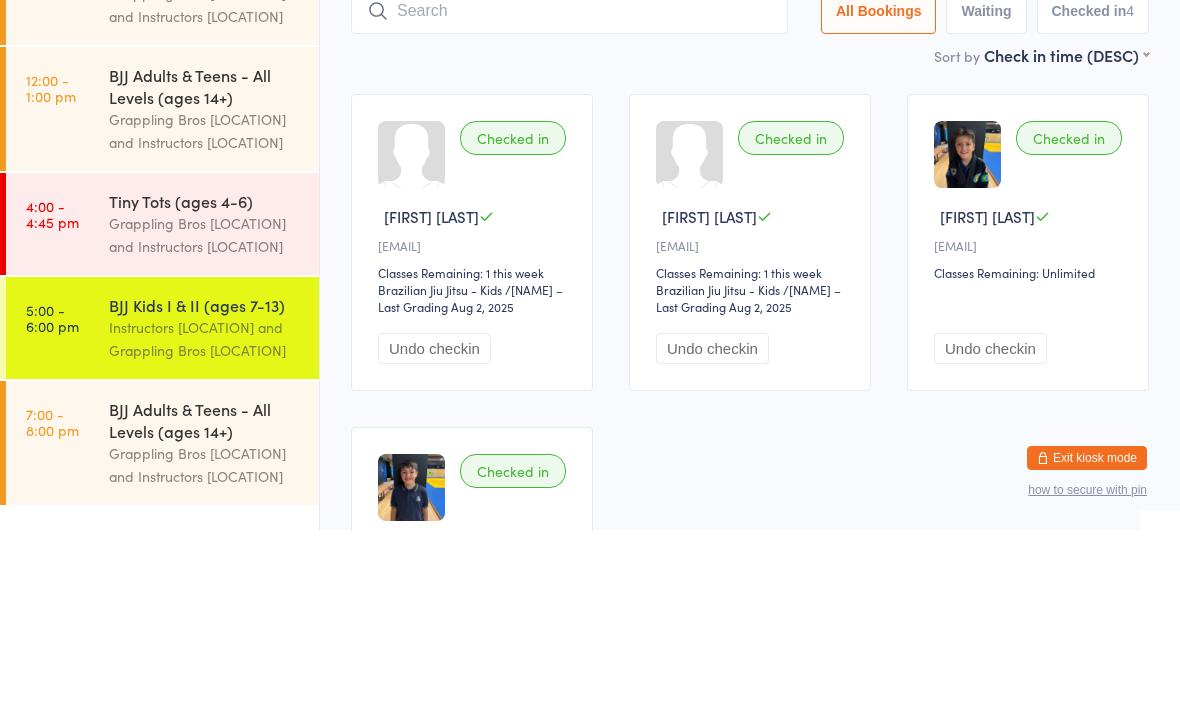 scroll, scrollTop: 177, scrollLeft: 0, axis: vertical 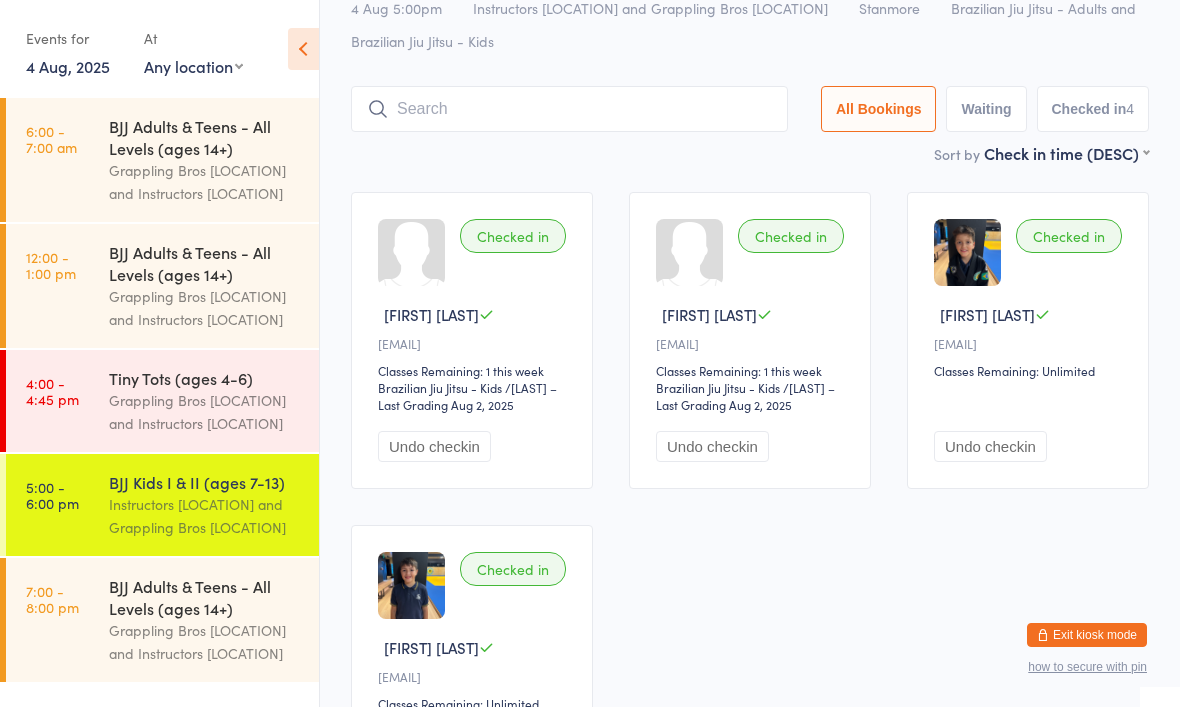 click at bounding box center [569, 109] 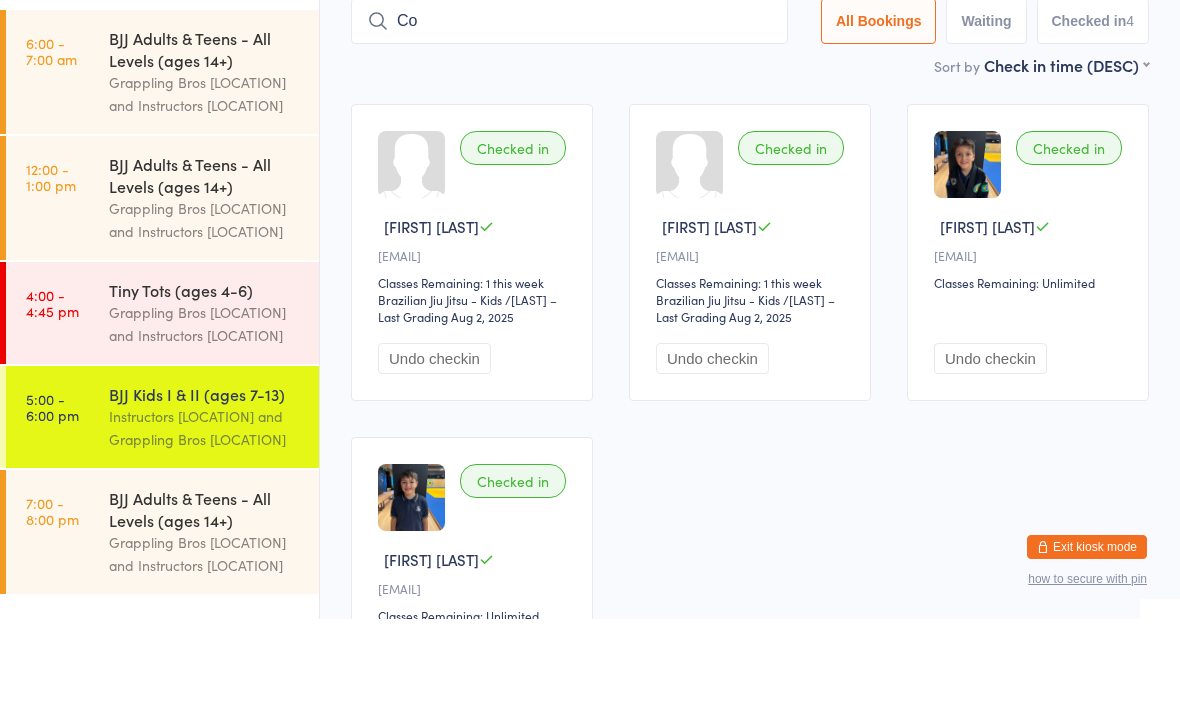 type on "C" 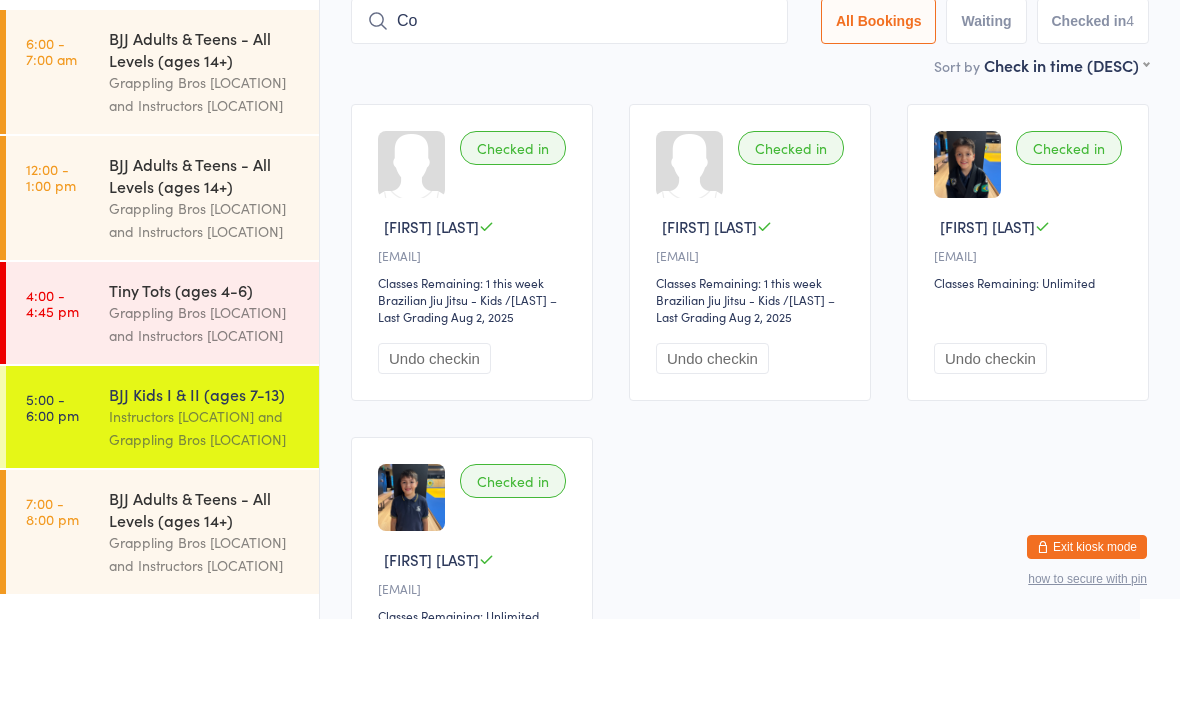type on "C" 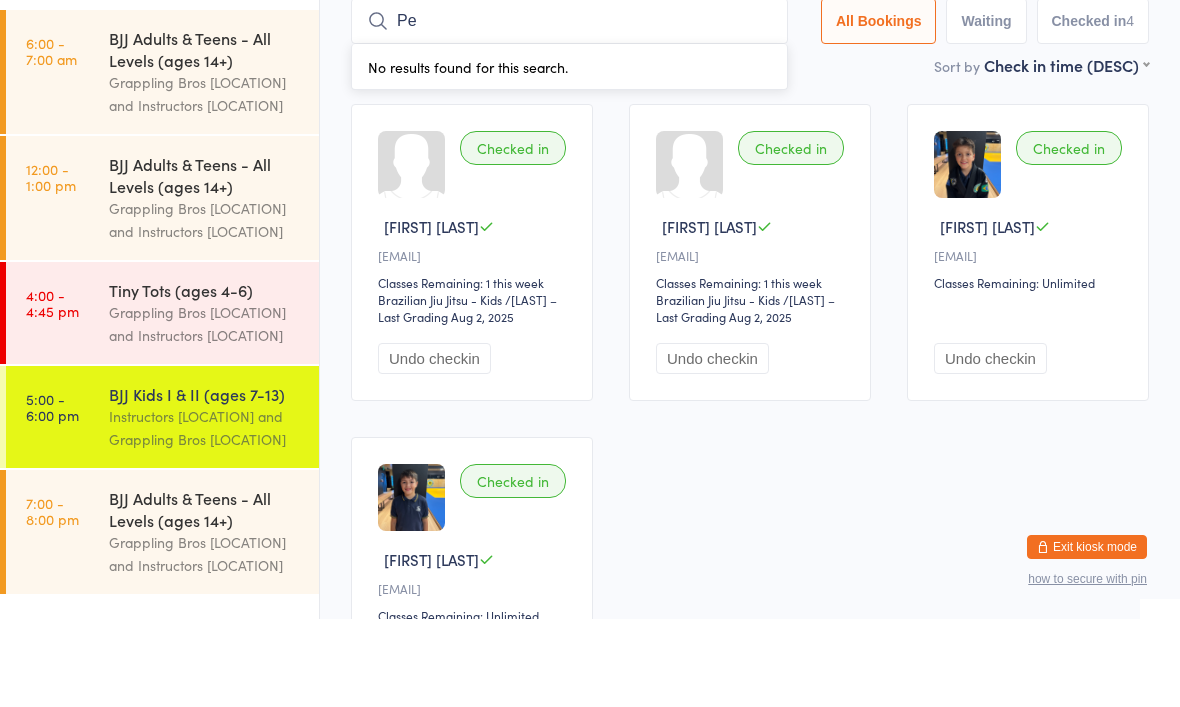 type on "P" 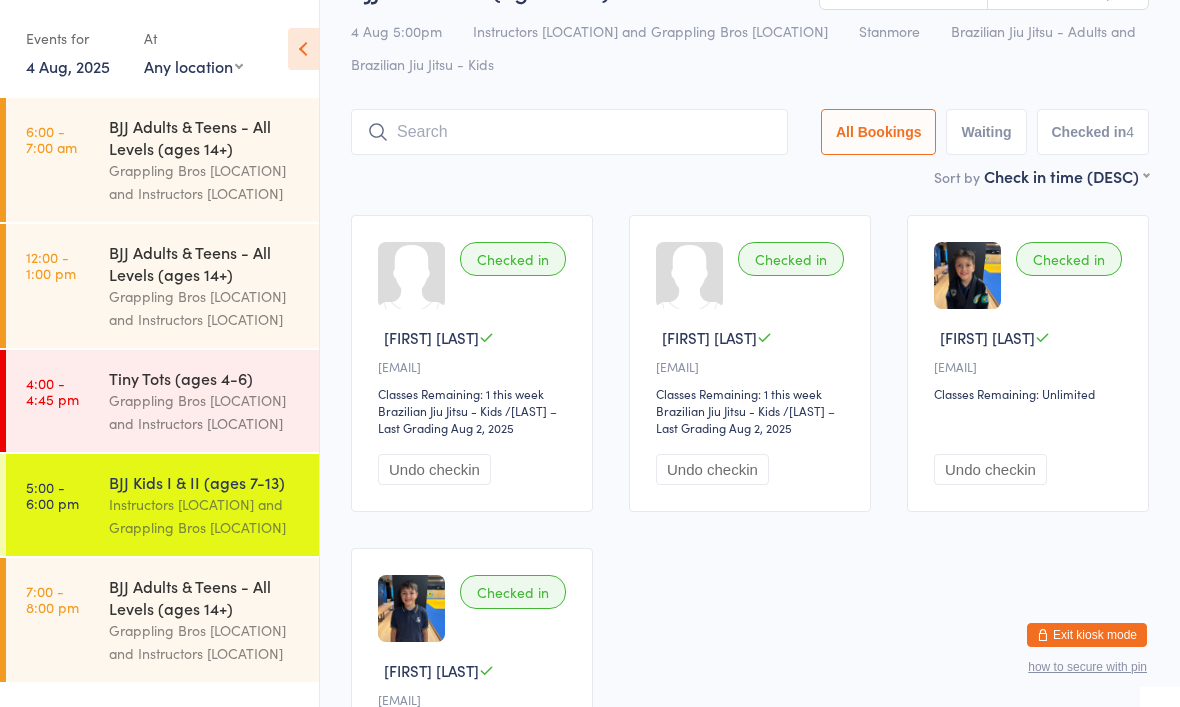scroll, scrollTop: 0, scrollLeft: 0, axis: both 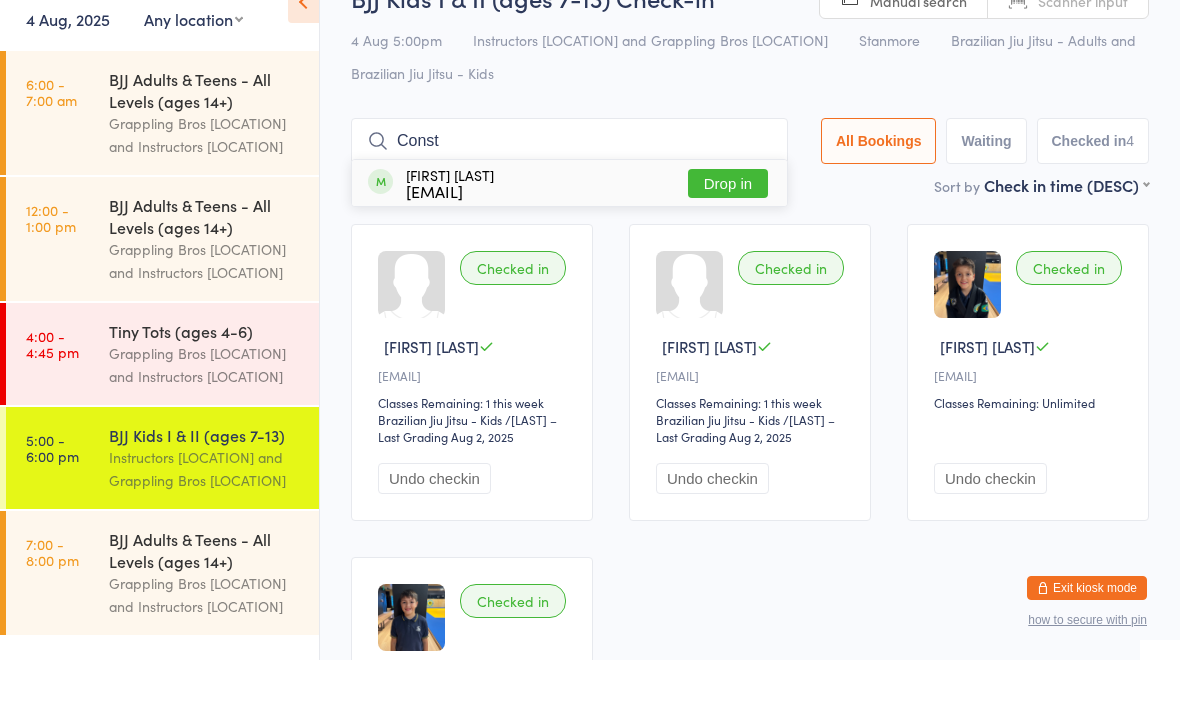 type on "Const" 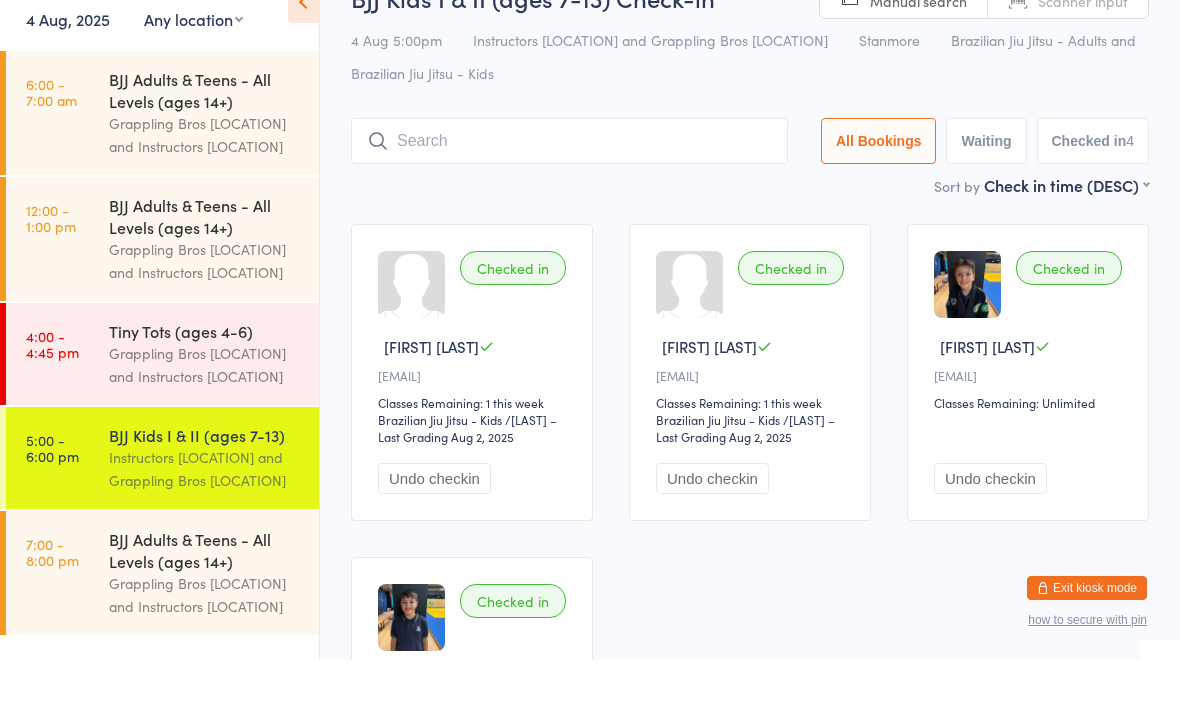 scroll, scrollTop: 47, scrollLeft: 0, axis: vertical 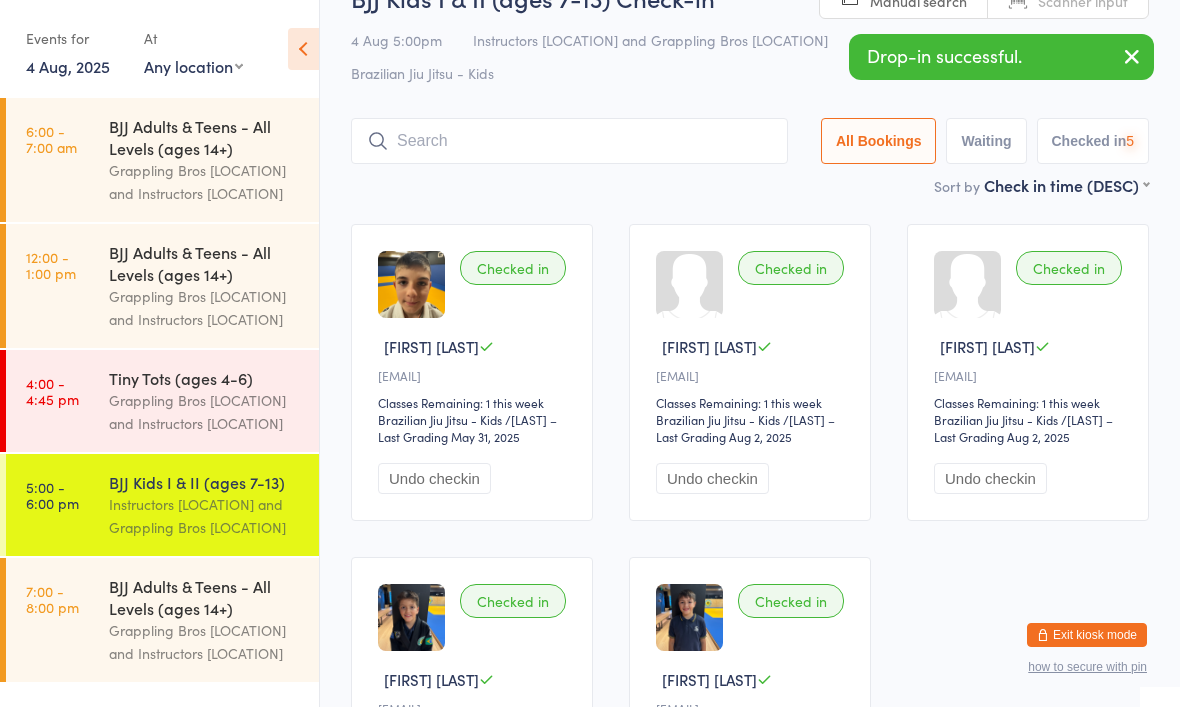 click at bounding box center (569, 141) 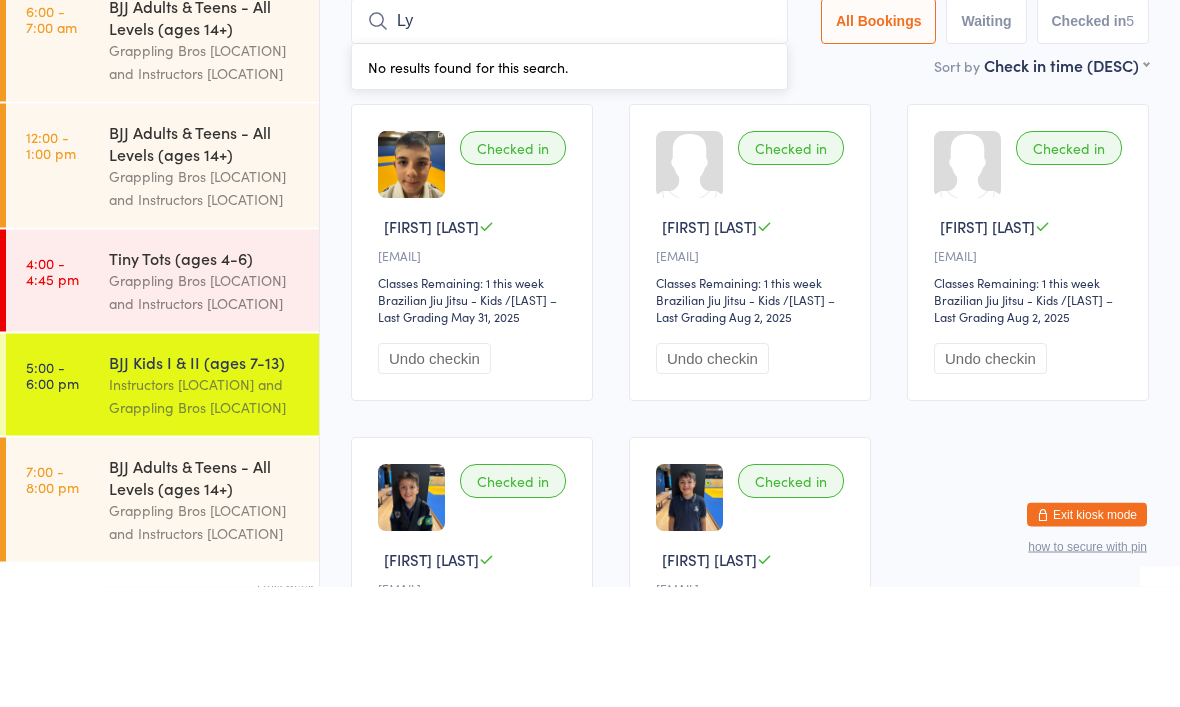 type on "L" 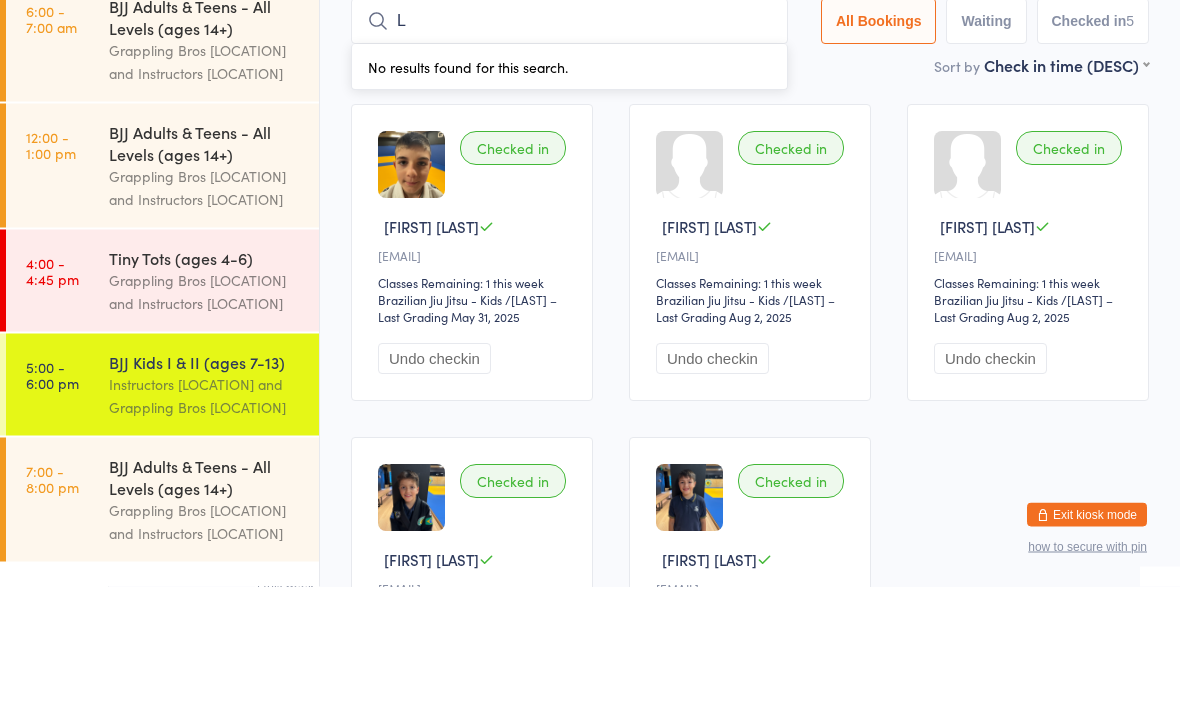 type 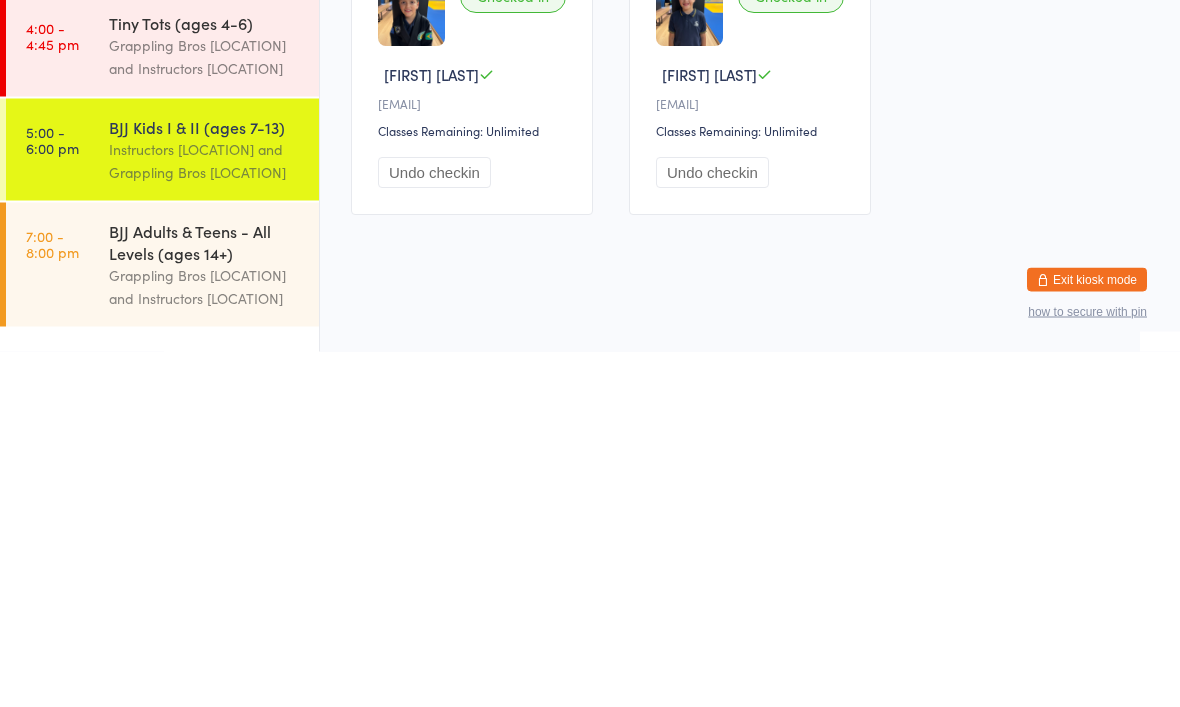 scroll, scrollTop: 332, scrollLeft: 0, axis: vertical 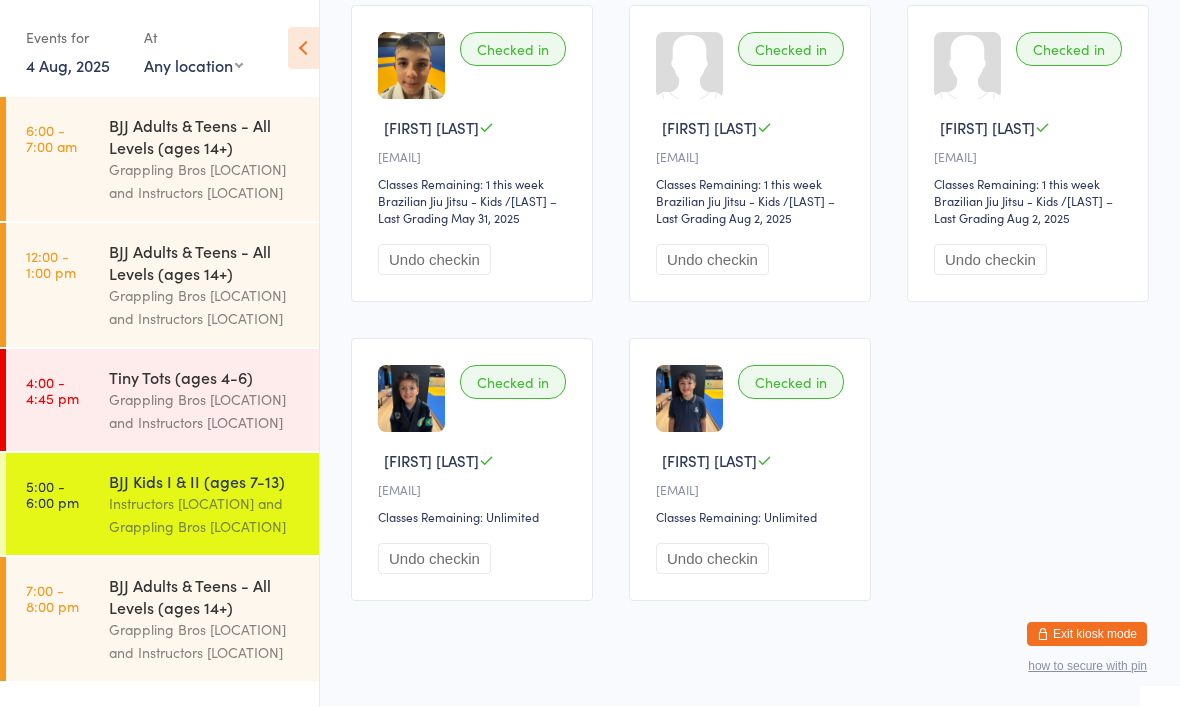 click on "Grappling Bros [LOCATION] and Instructors [LOCATION]" at bounding box center [205, 412] 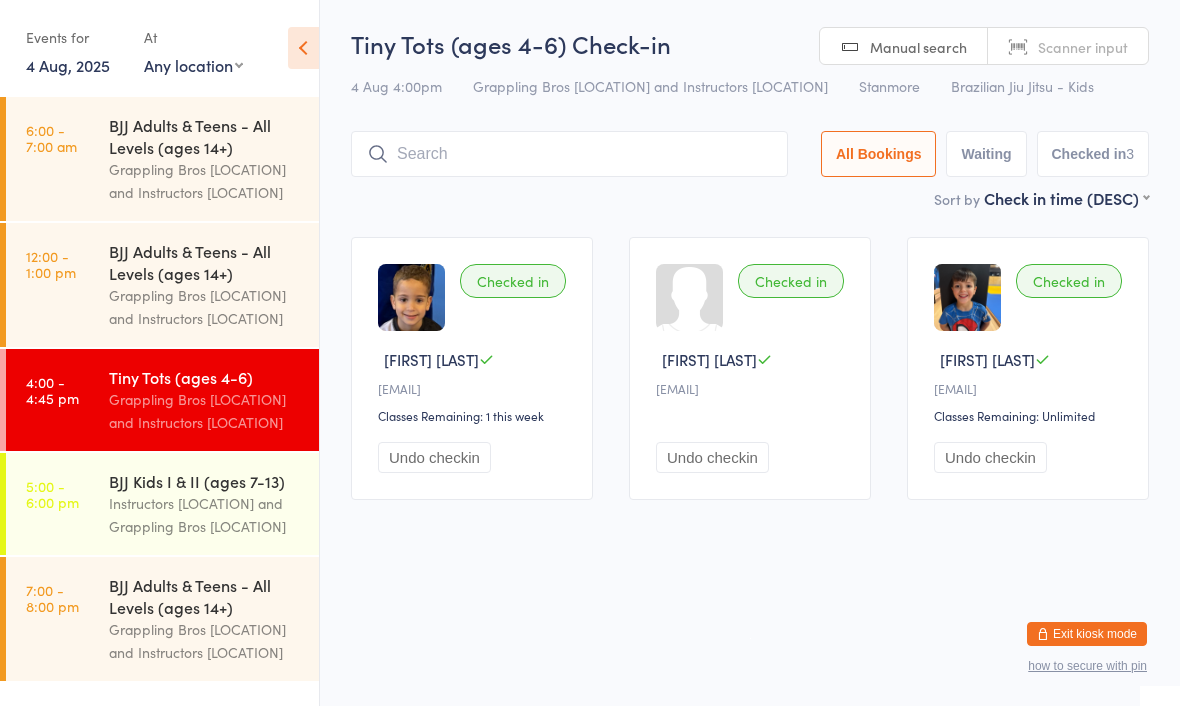 click on "BJJ Kids I & II (ages 7-13)" at bounding box center (205, 482) 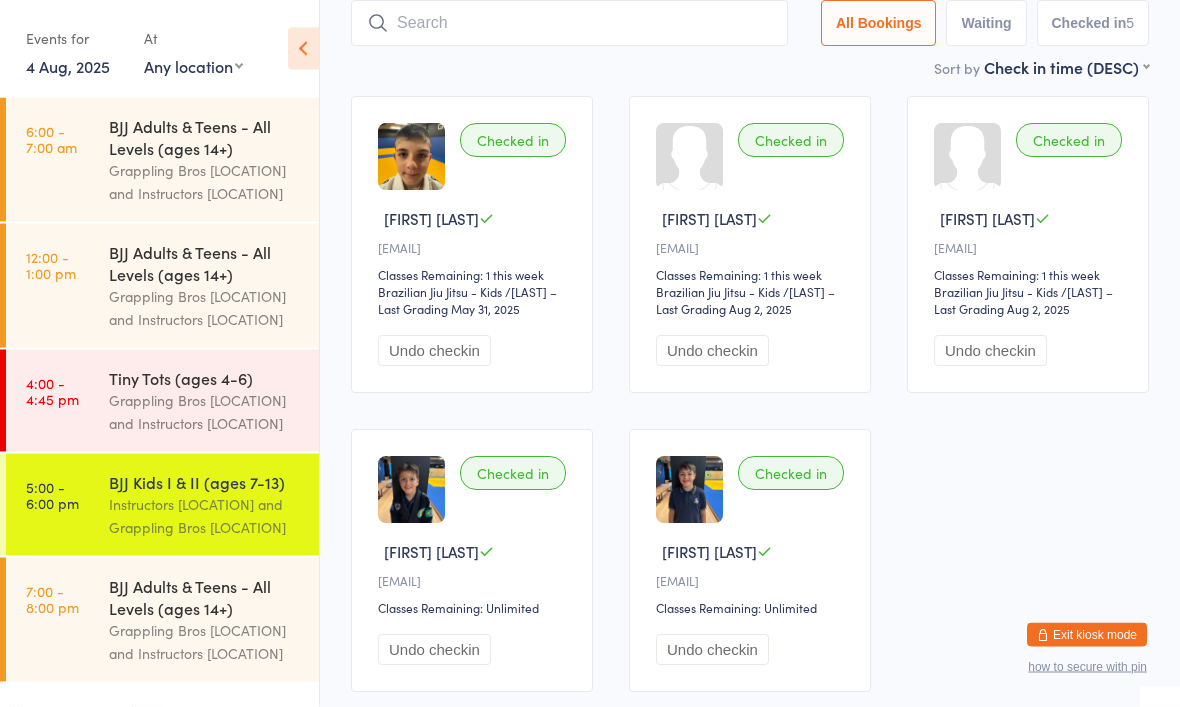 scroll, scrollTop: 175, scrollLeft: 0, axis: vertical 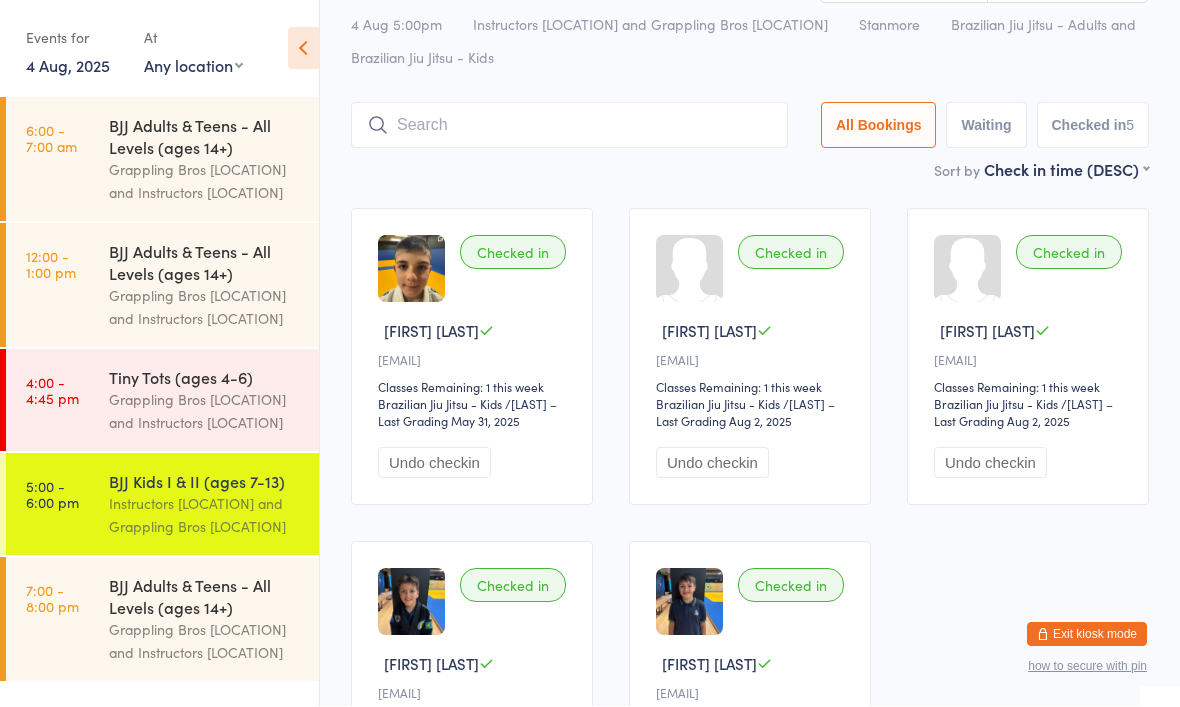 click at bounding box center (569, 126) 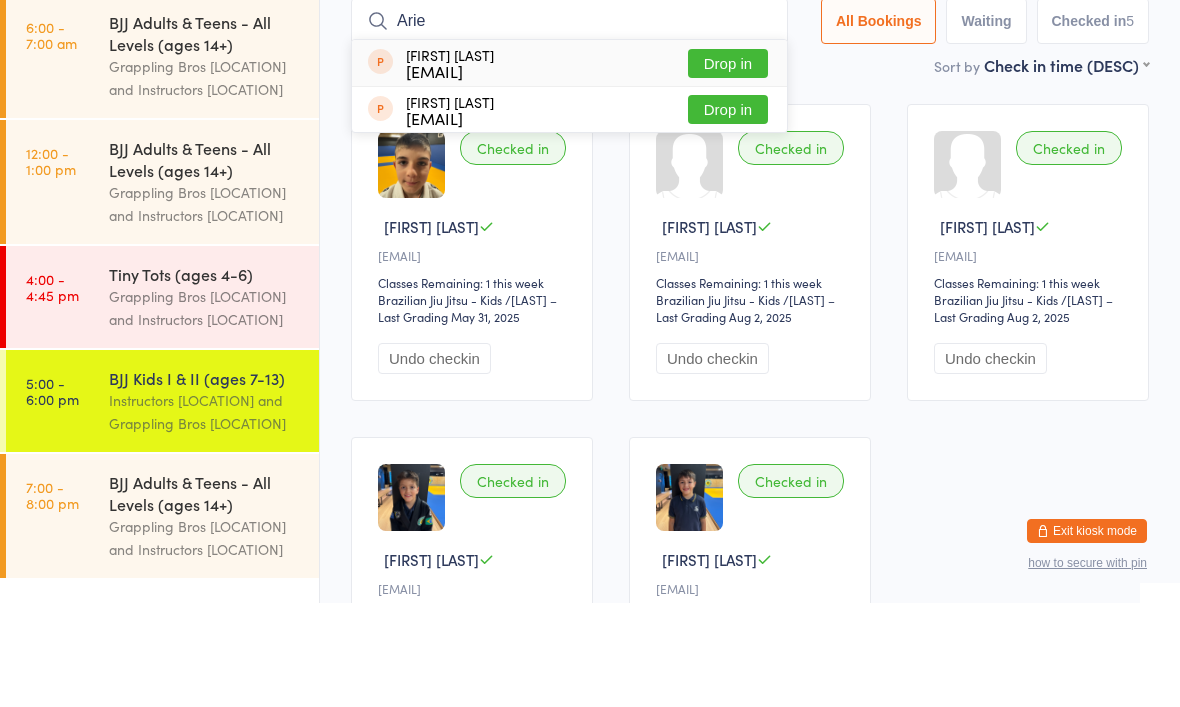 type on "Arie" 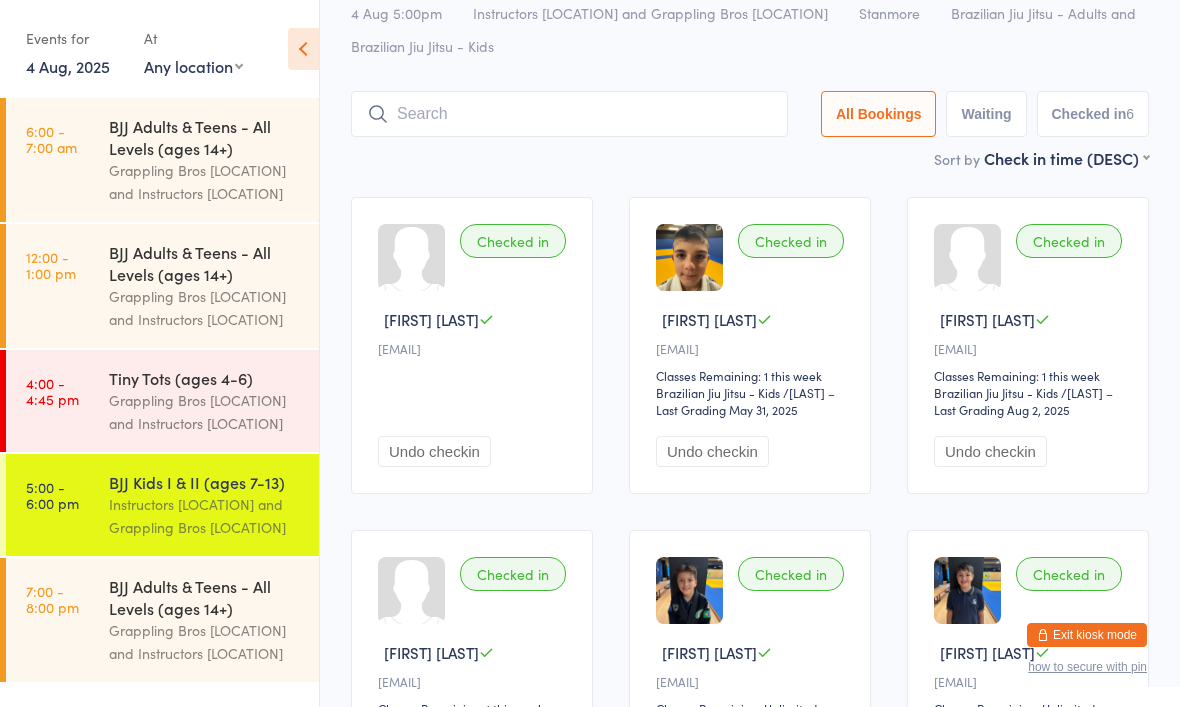 scroll, scrollTop: 0, scrollLeft: 0, axis: both 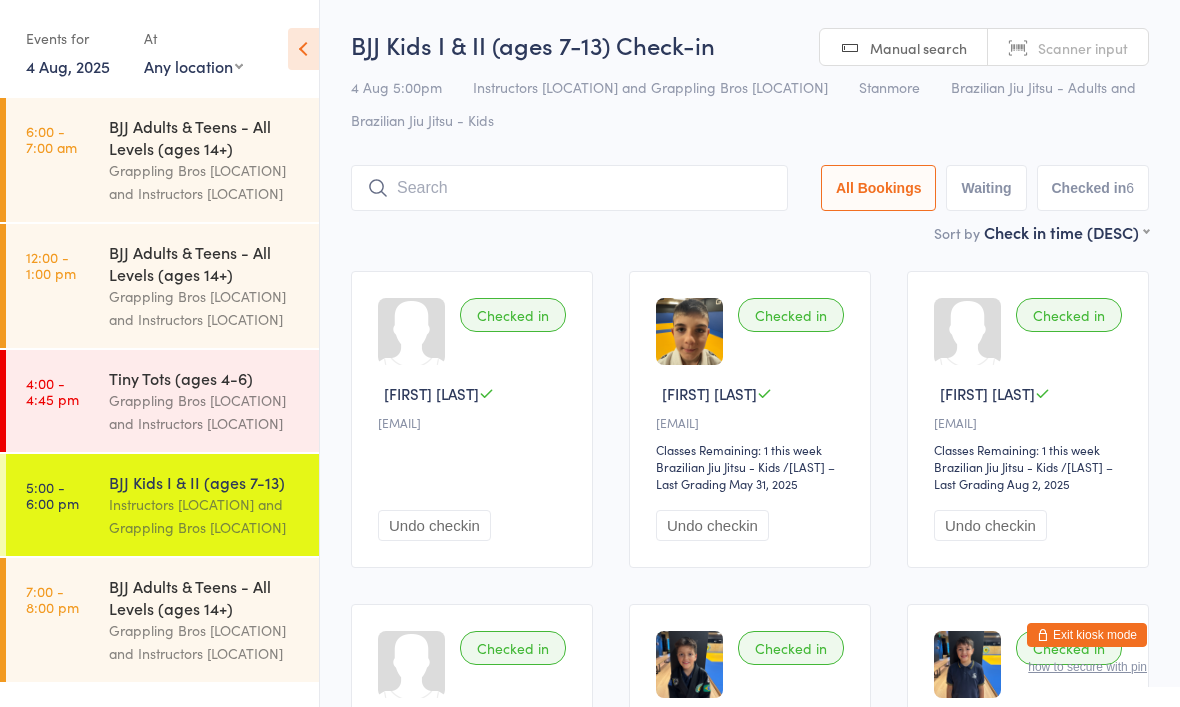click at bounding box center [569, 188] 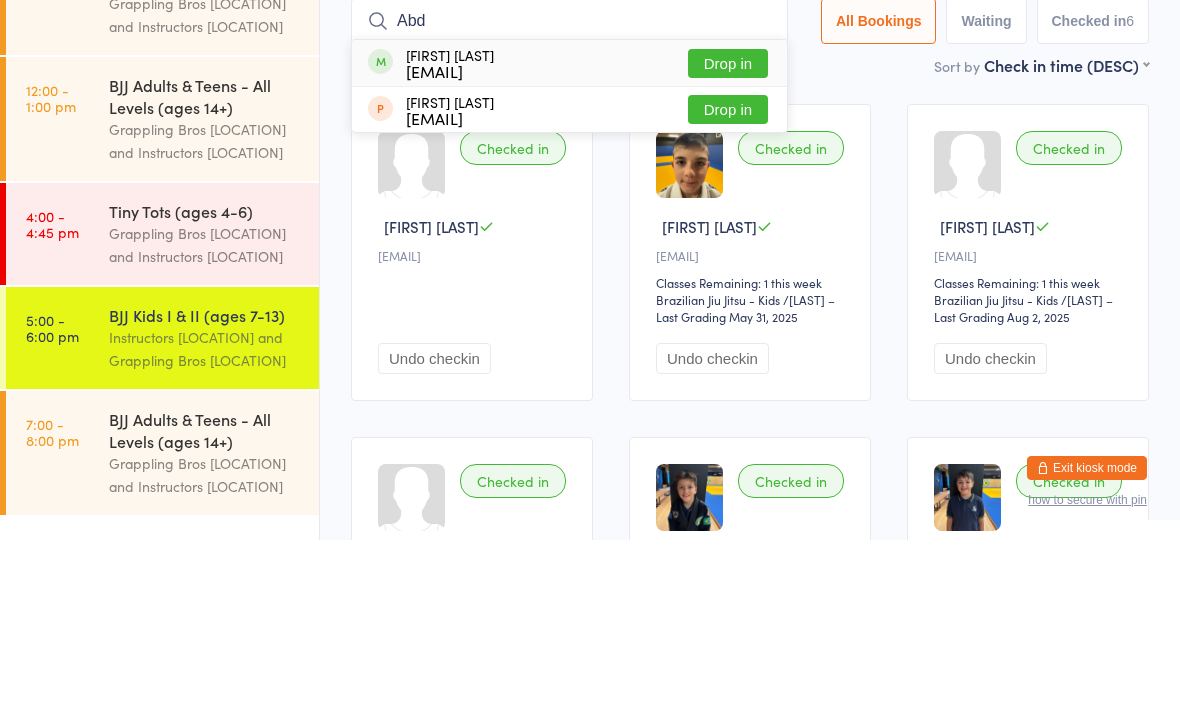 type on "Abd" 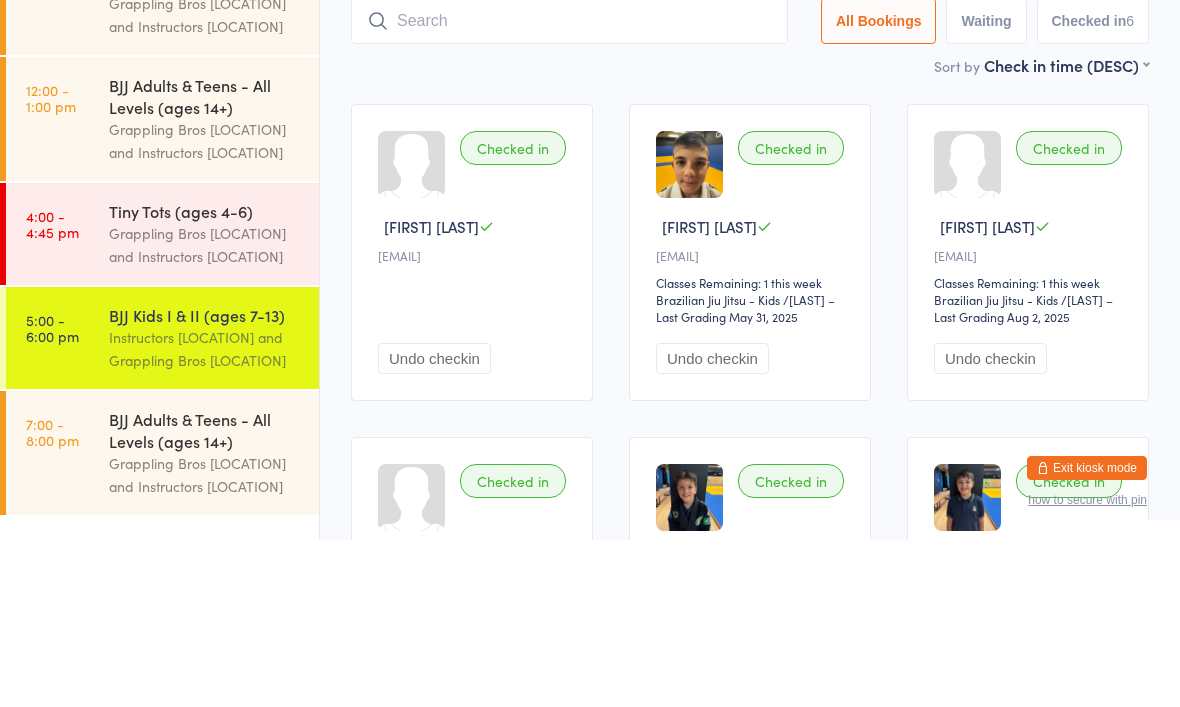 scroll, scrollTop: 167, scrollLeft: 0, axis: vertical 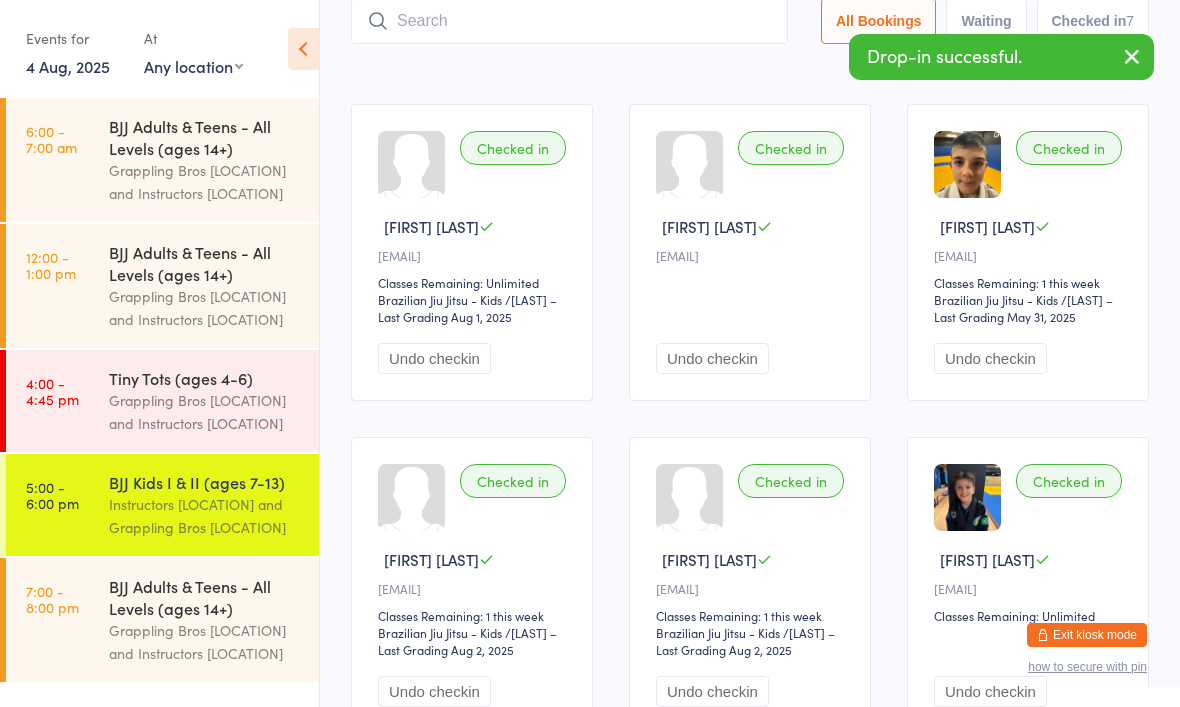click at bounding box center (569, 21) 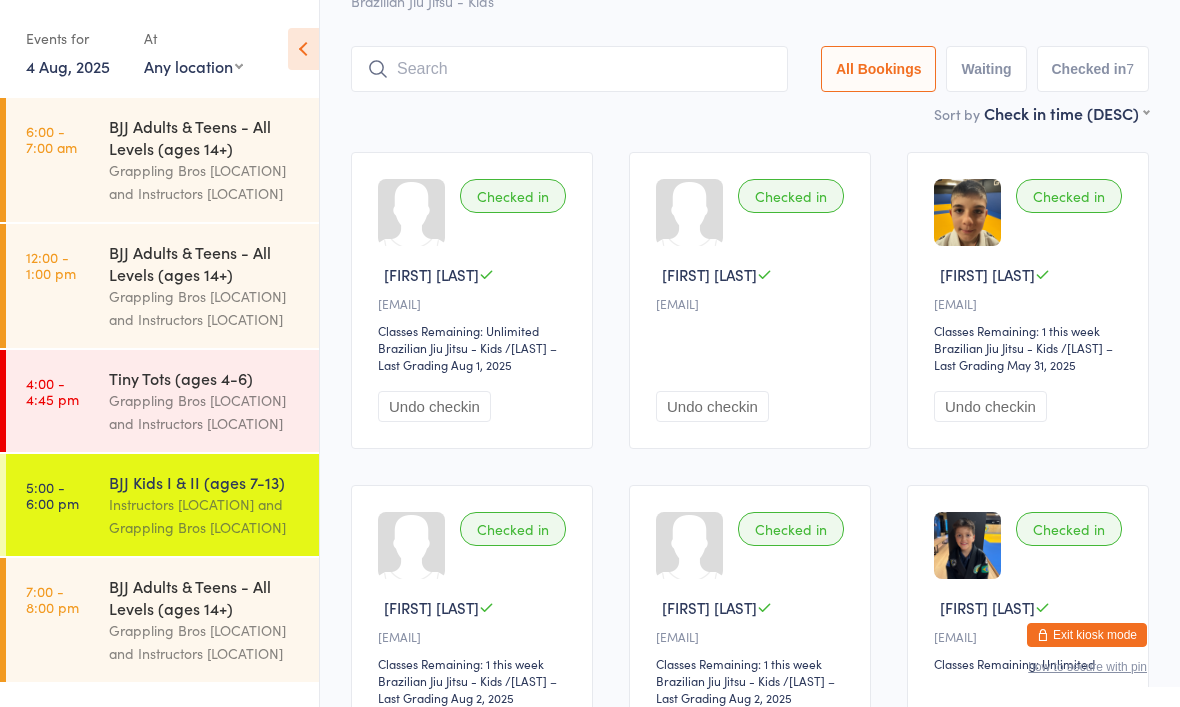 scroll, scrollTop: 117, scrollLeft: 0, axis: vertical 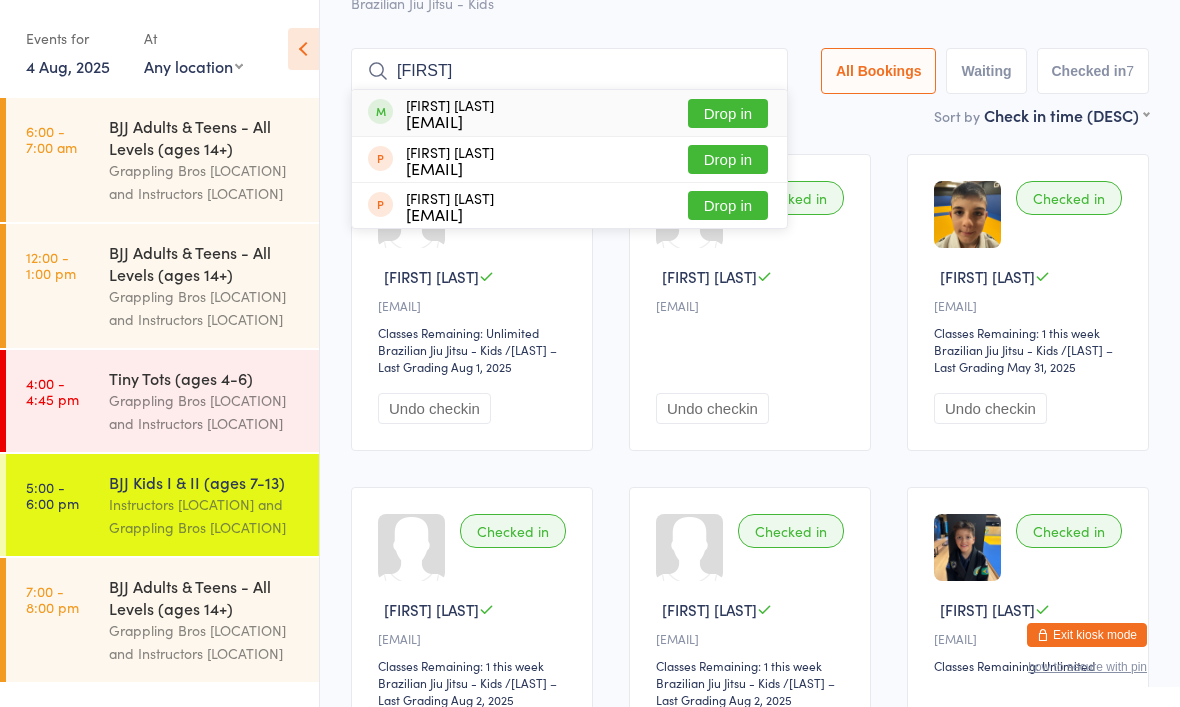 type on "[FIRST]" 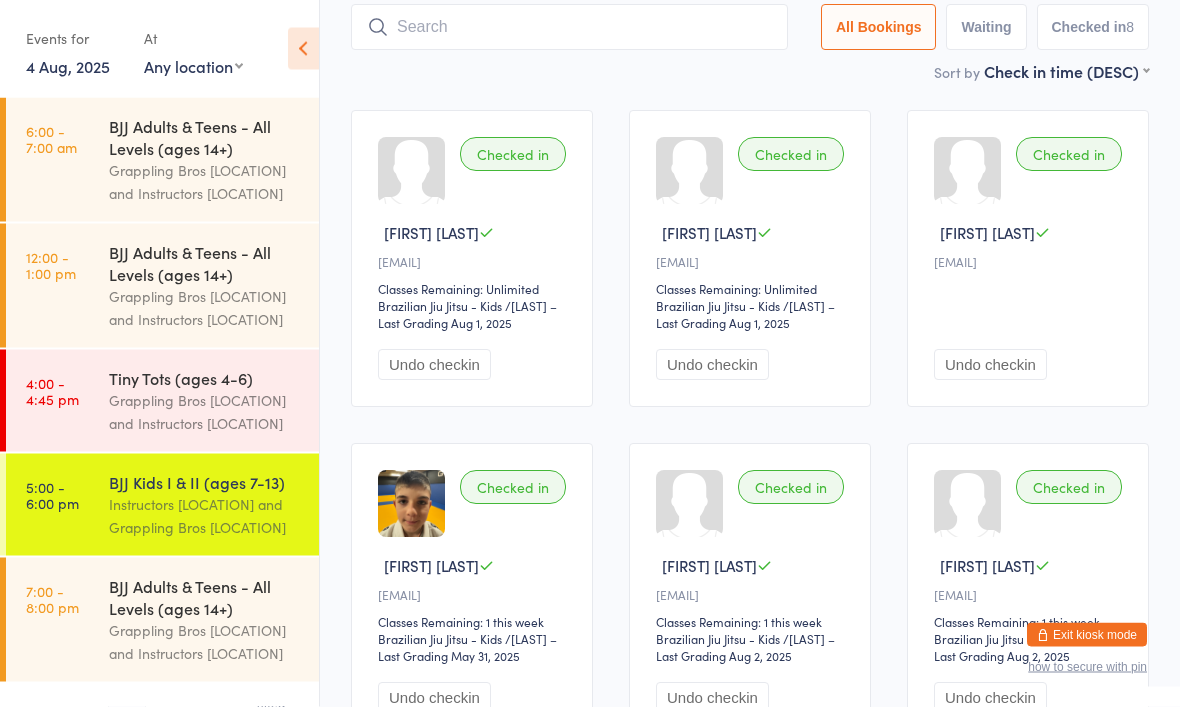 scroll, scrollTop: 161, scrollLeft: 0, axis: vertical 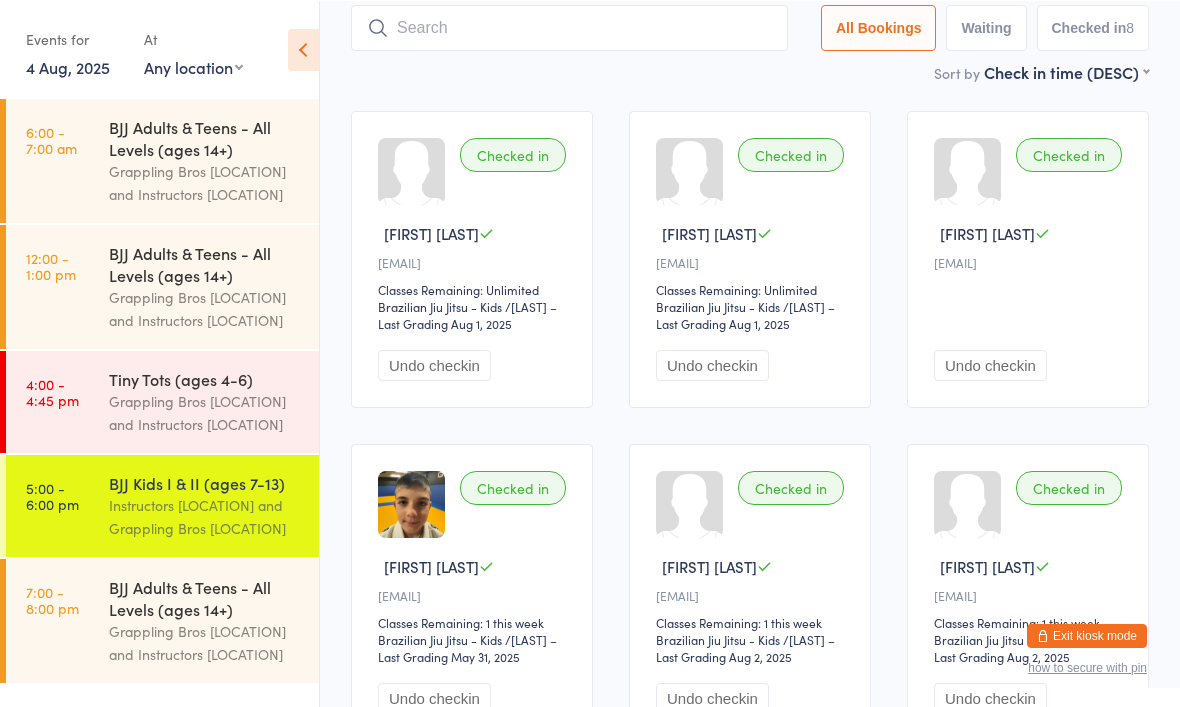 click at bounding box center [569, 27] 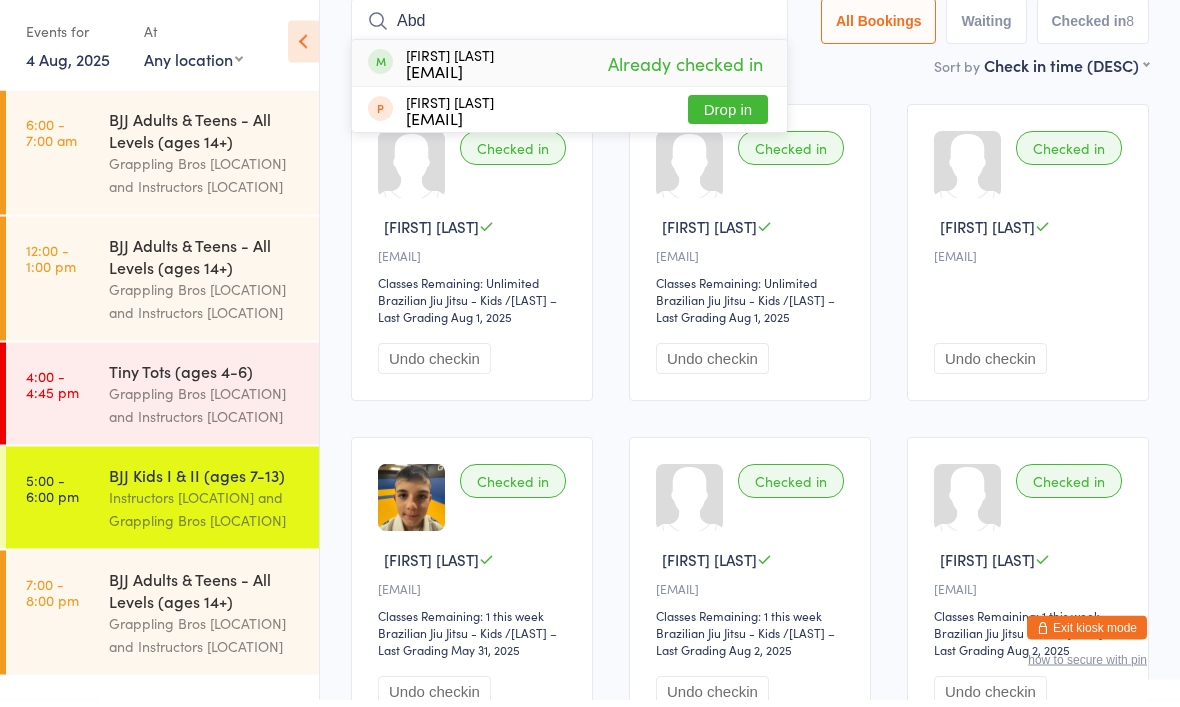 type on "Abd" 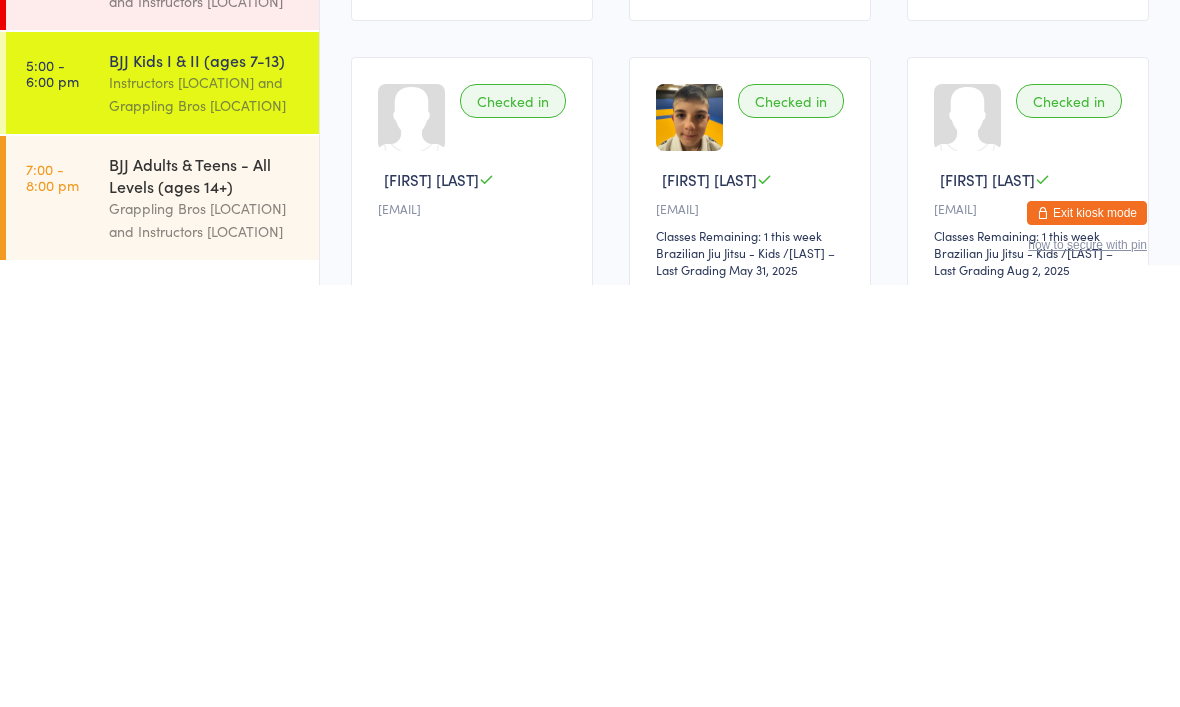 scroll, scrollTop: 126, scrollLeft: 0, axis: vertical 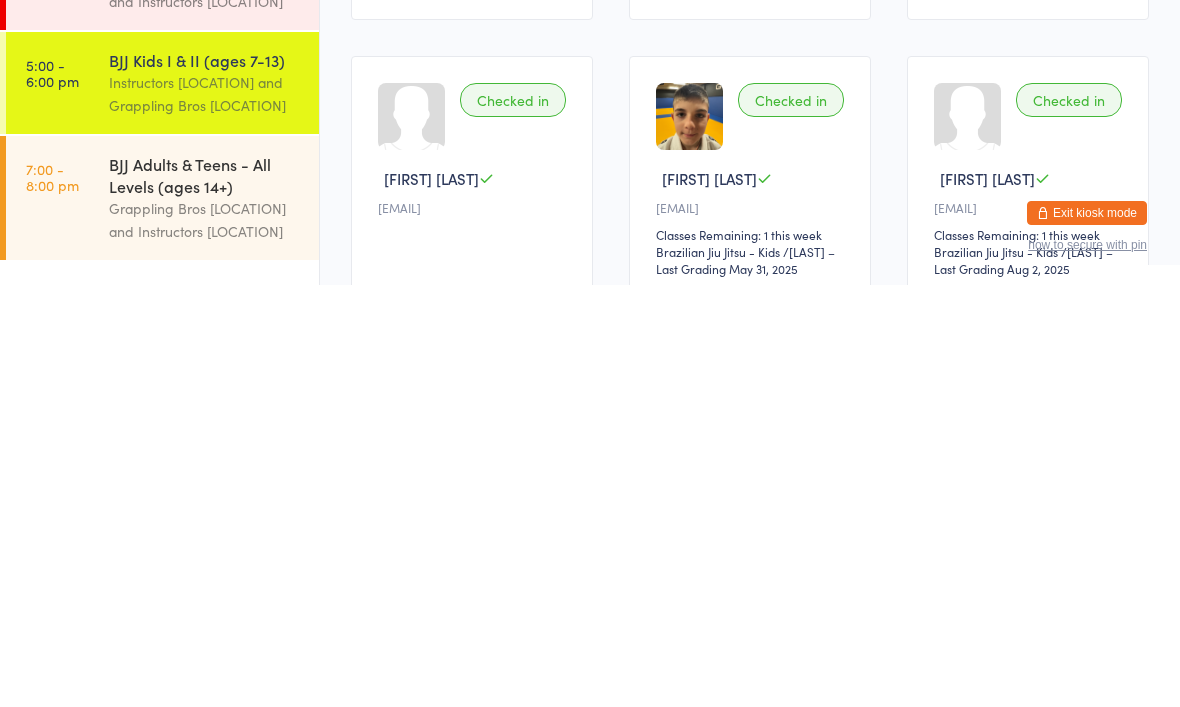 click on "BJJ Adults & Teens - All Levels (ages 14+)" at bounding box center [205, 597] 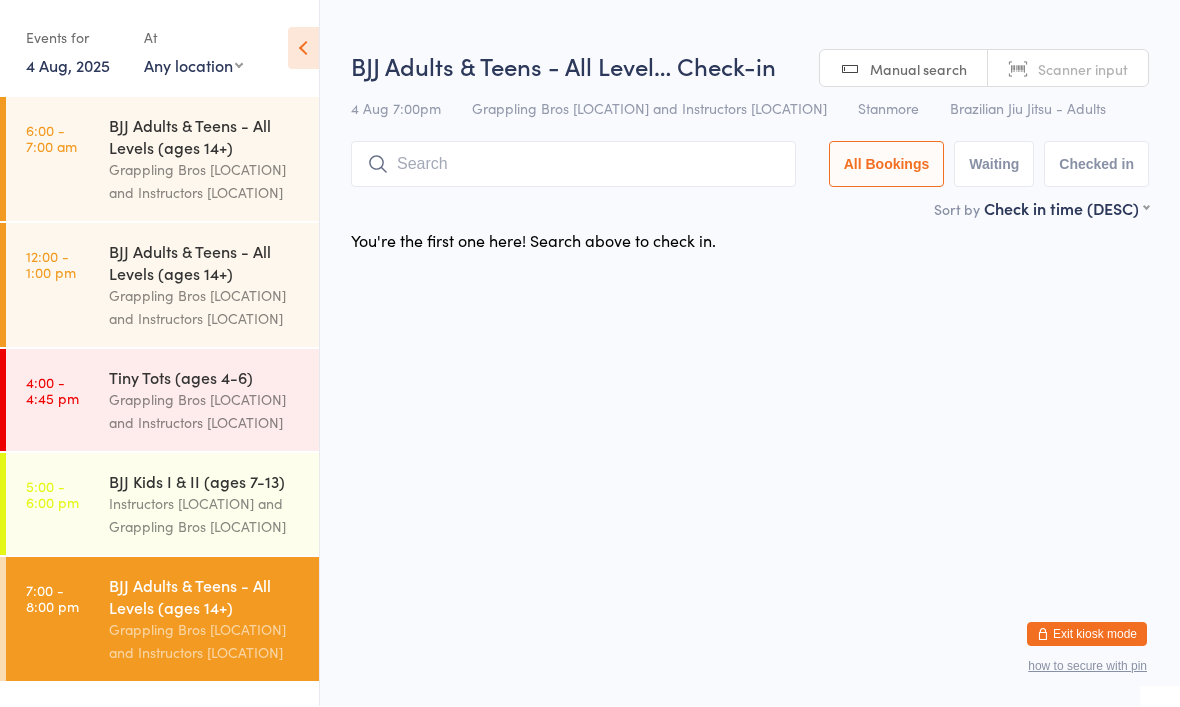 click at bounding box center (573, 165) 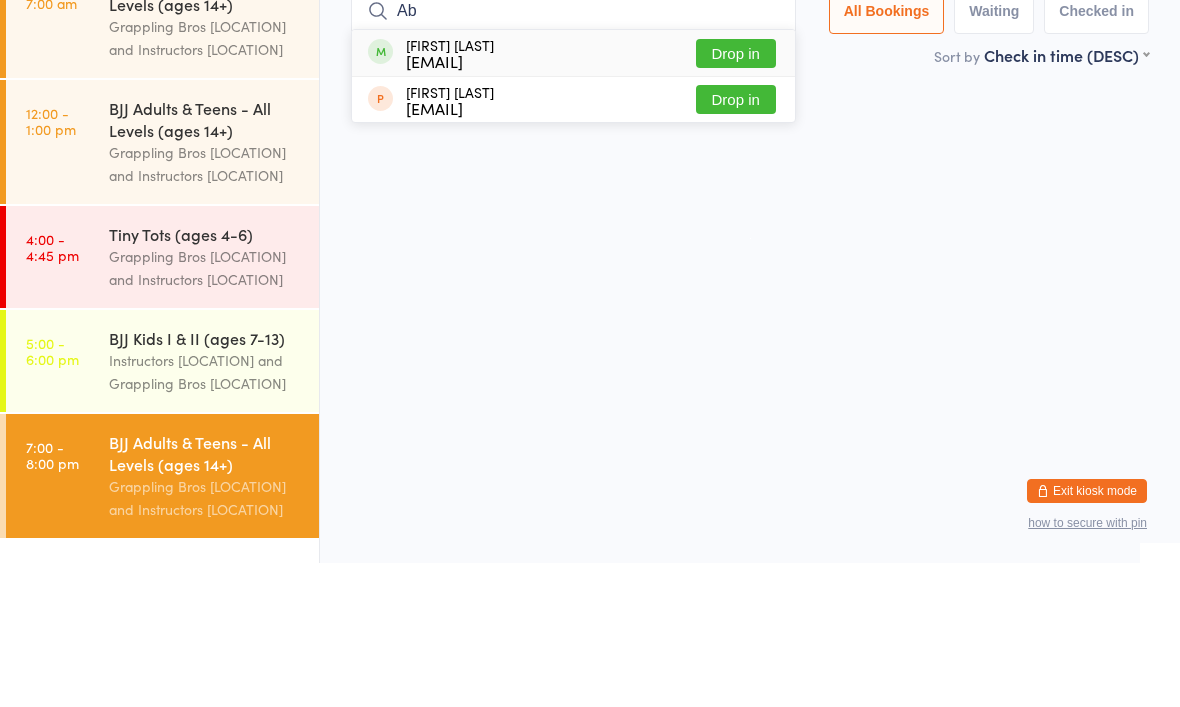 type on "A" 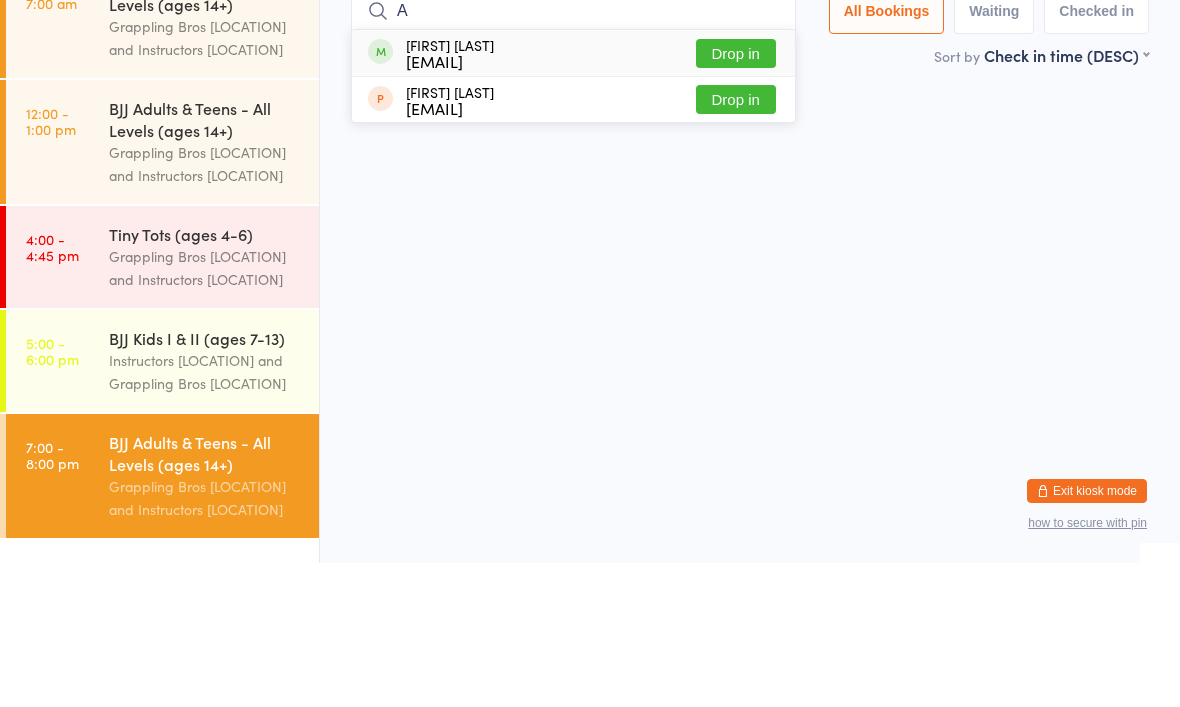 type 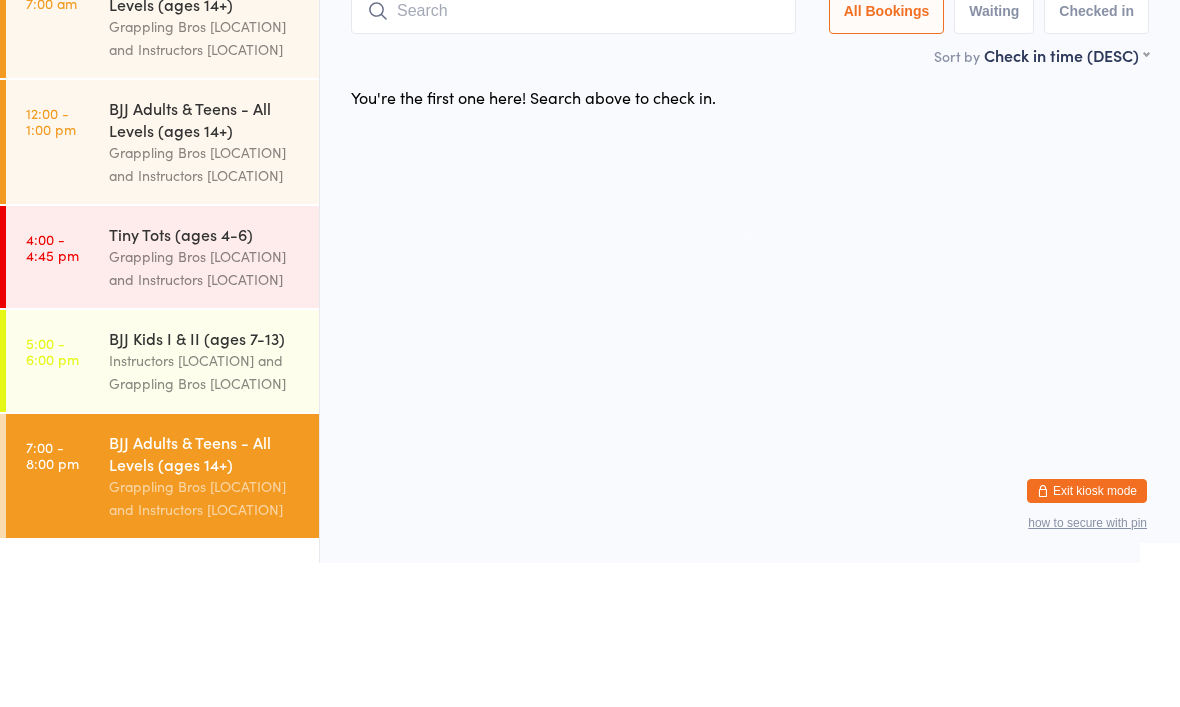 click on "You have now entered Kiosk Mode. Members will be able to check themselves in using the search field below. Click "Exit kiosk mode" below to exit Kiosk Mode at any time. Drop-in successful. Events for 4 Aug, 2025 4 Aug, 2025
August 2025
Sun Mon Tue Wed Thu Fri Sat
31
27
28
29
30
31
01
02
32
03
04
05
06
07
08
09
33
10
11
12
13
14
15
16
34
17
18
19
20
21
22" at bounding box center [590, 353] 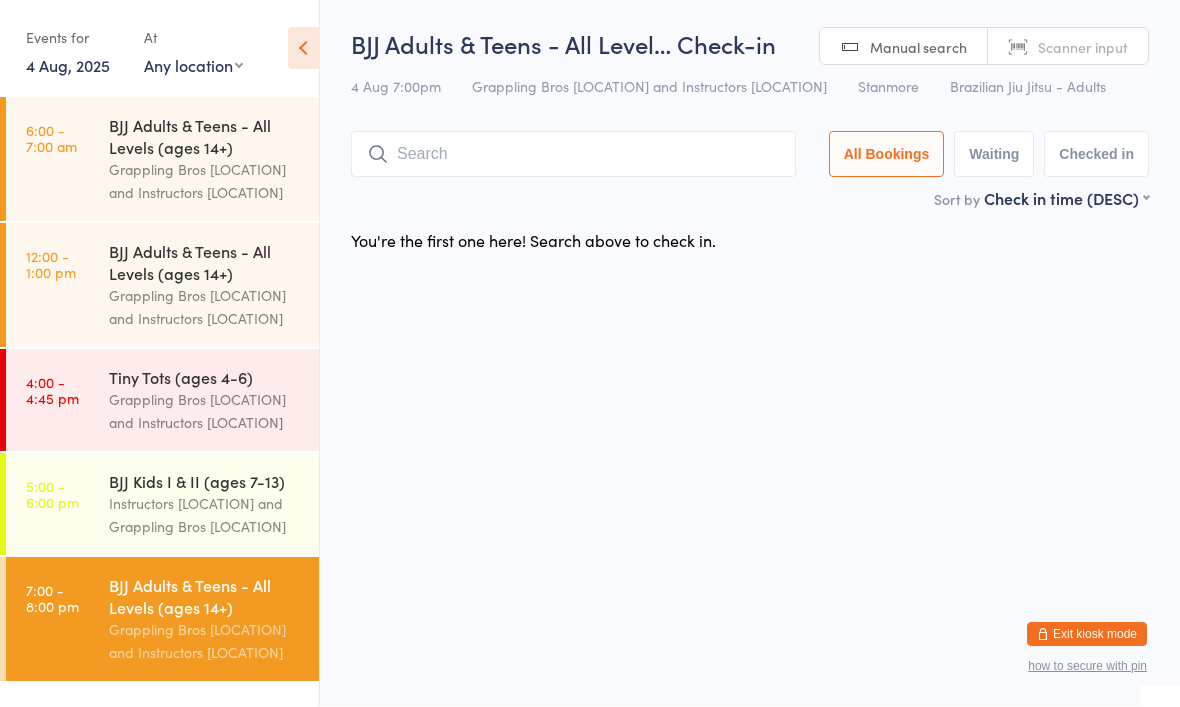 click on "Instructors [LOCATION] and Grappling Bros [LOCATION]" at bounding box center (205, 516) 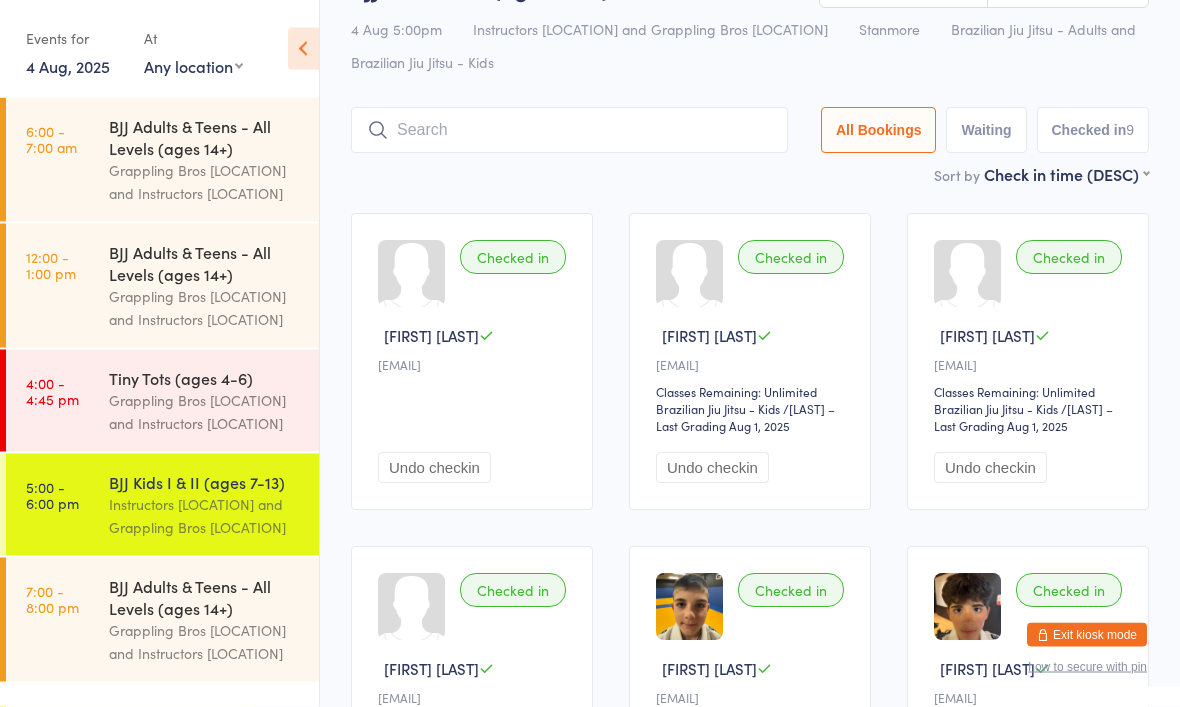 scroll, scrollTop: 0, scrollLeft: 0, axis: both 